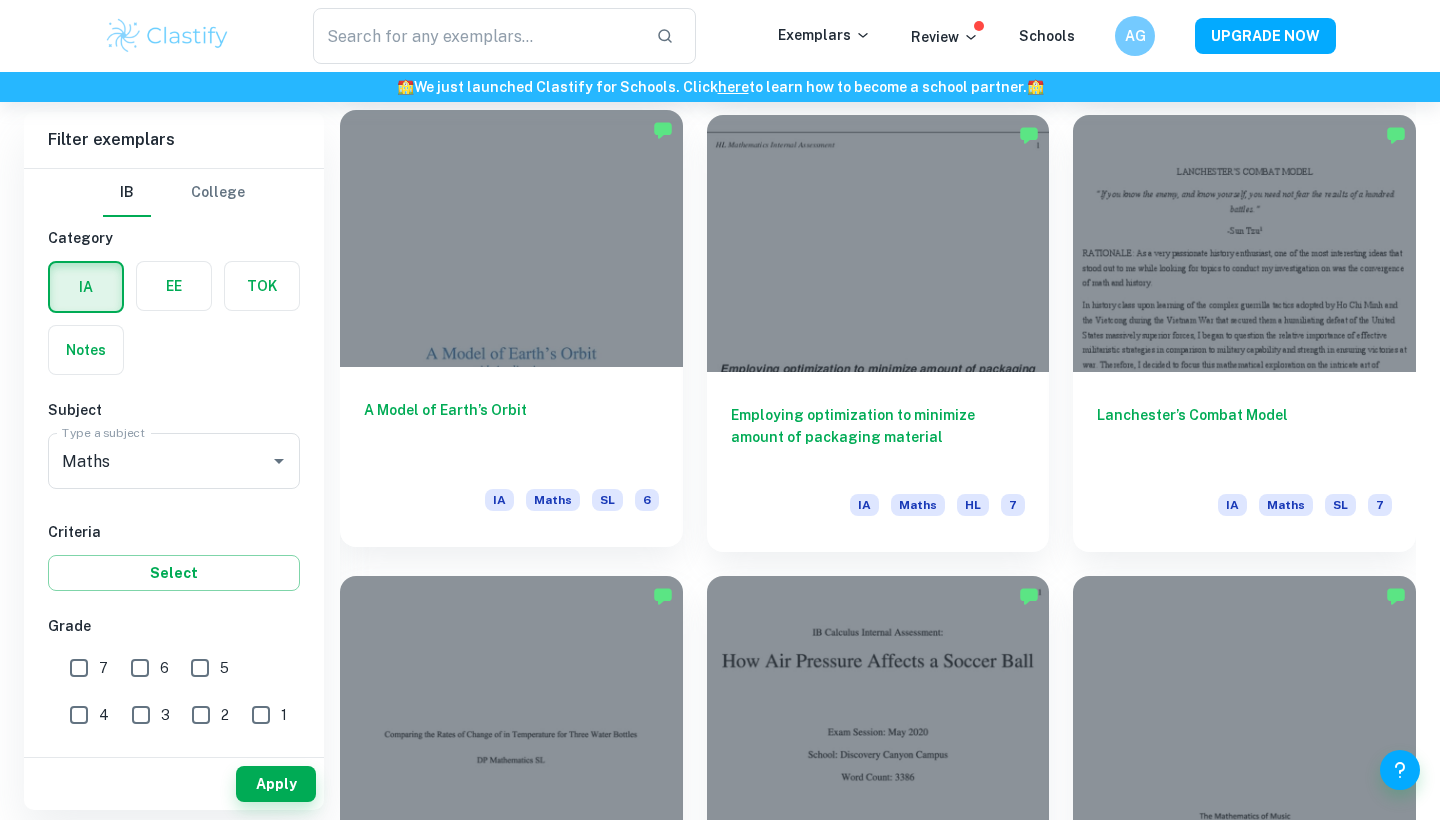 scroll, scrollTop: 2406, scrollLeft: 0, axis: vertical 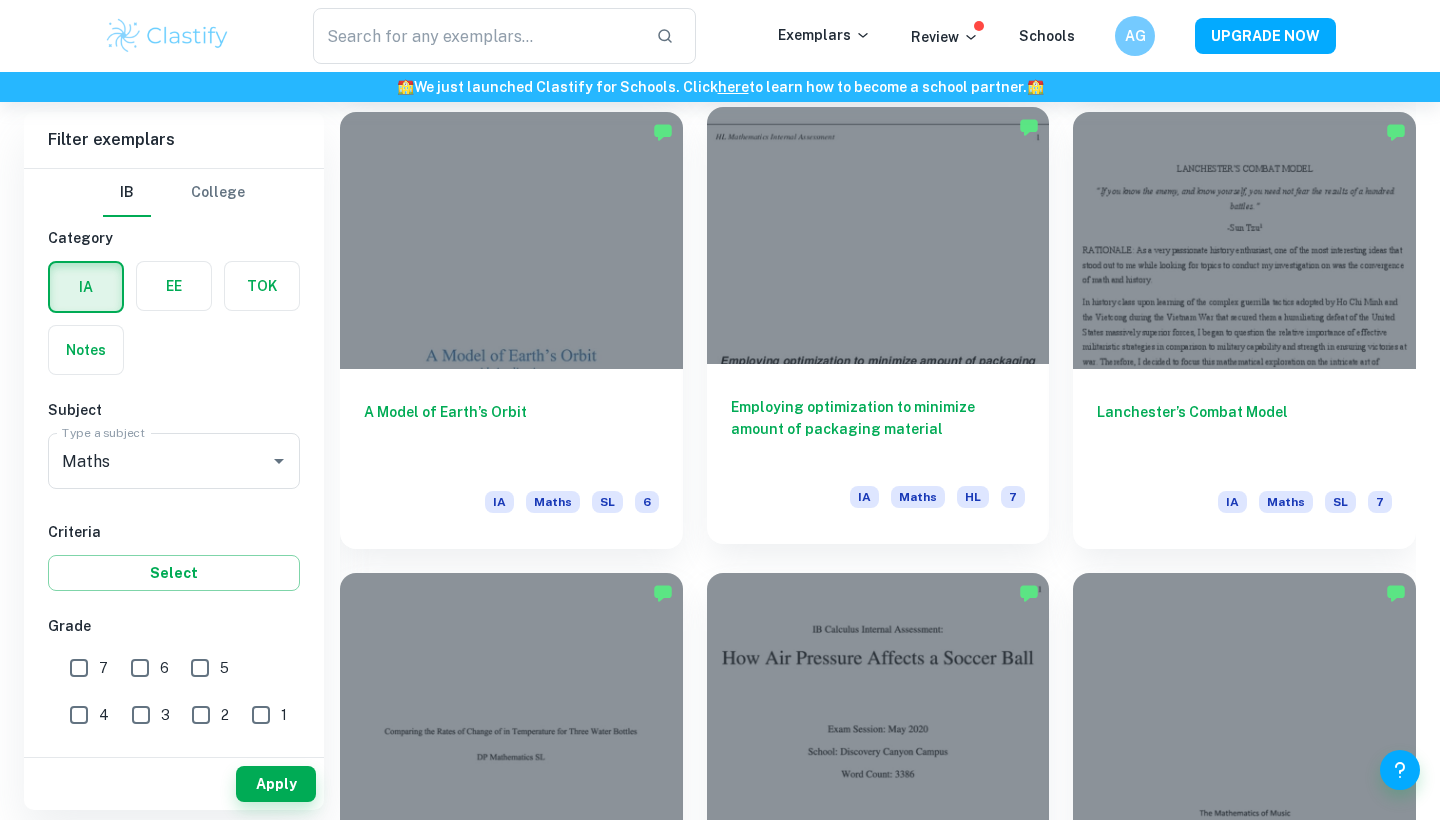 click on "Employing optimization to minimize amount of packaging material IA Maths HL 7" at bounding box center [878, 454] 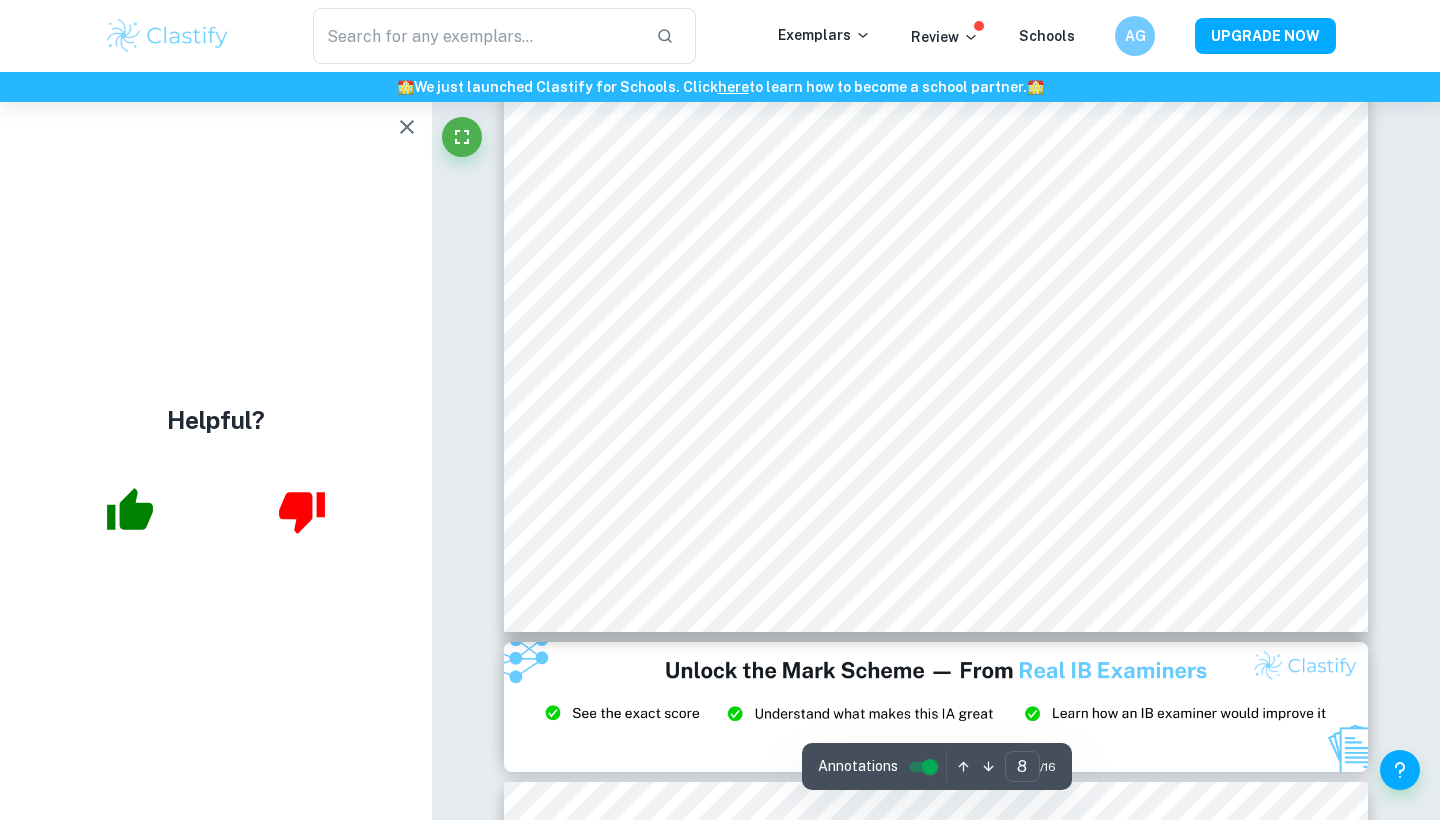 scroll, scrollTop: 9616, scrollLeft: 0, axis: vertical 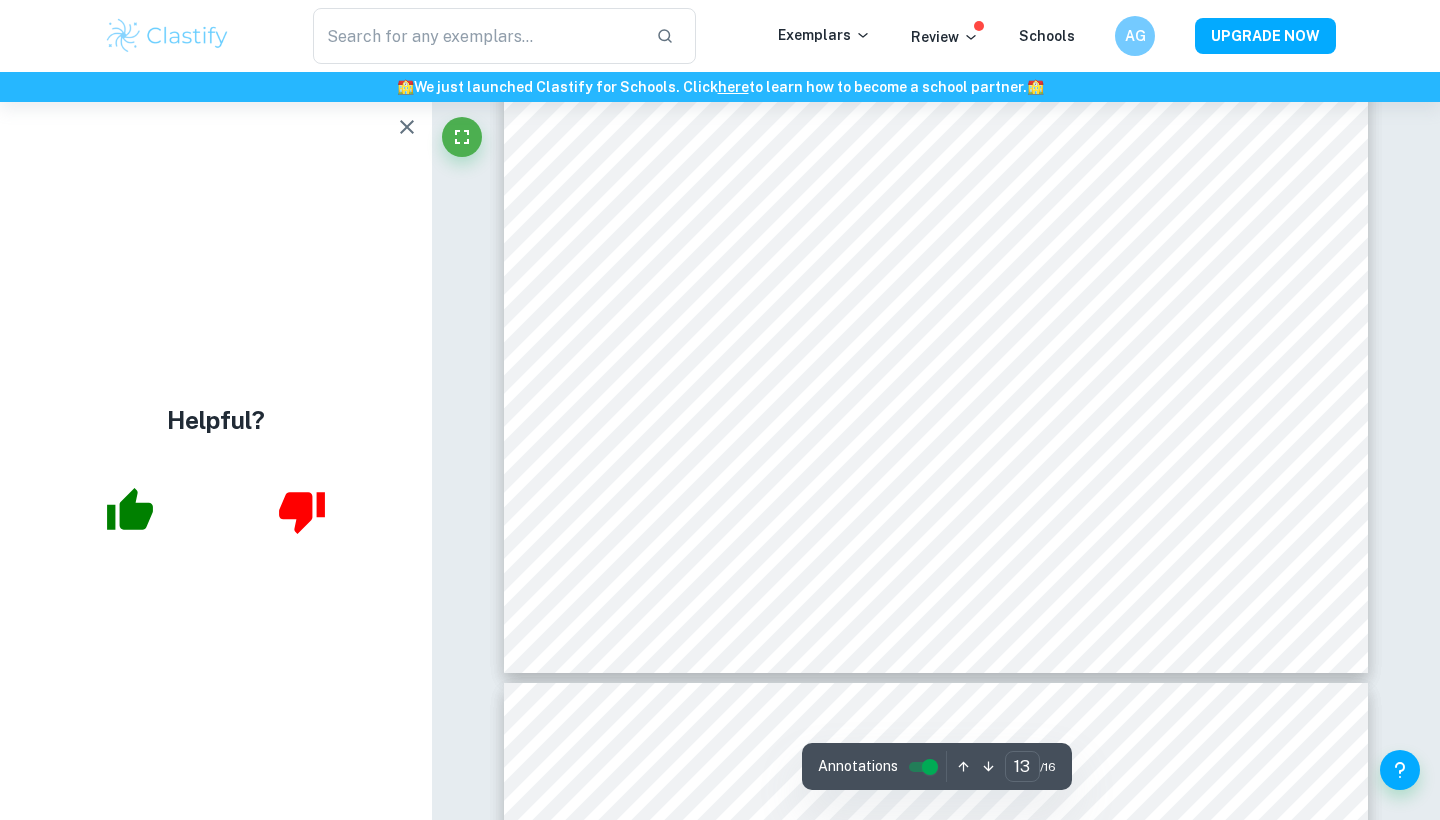 type on "14" 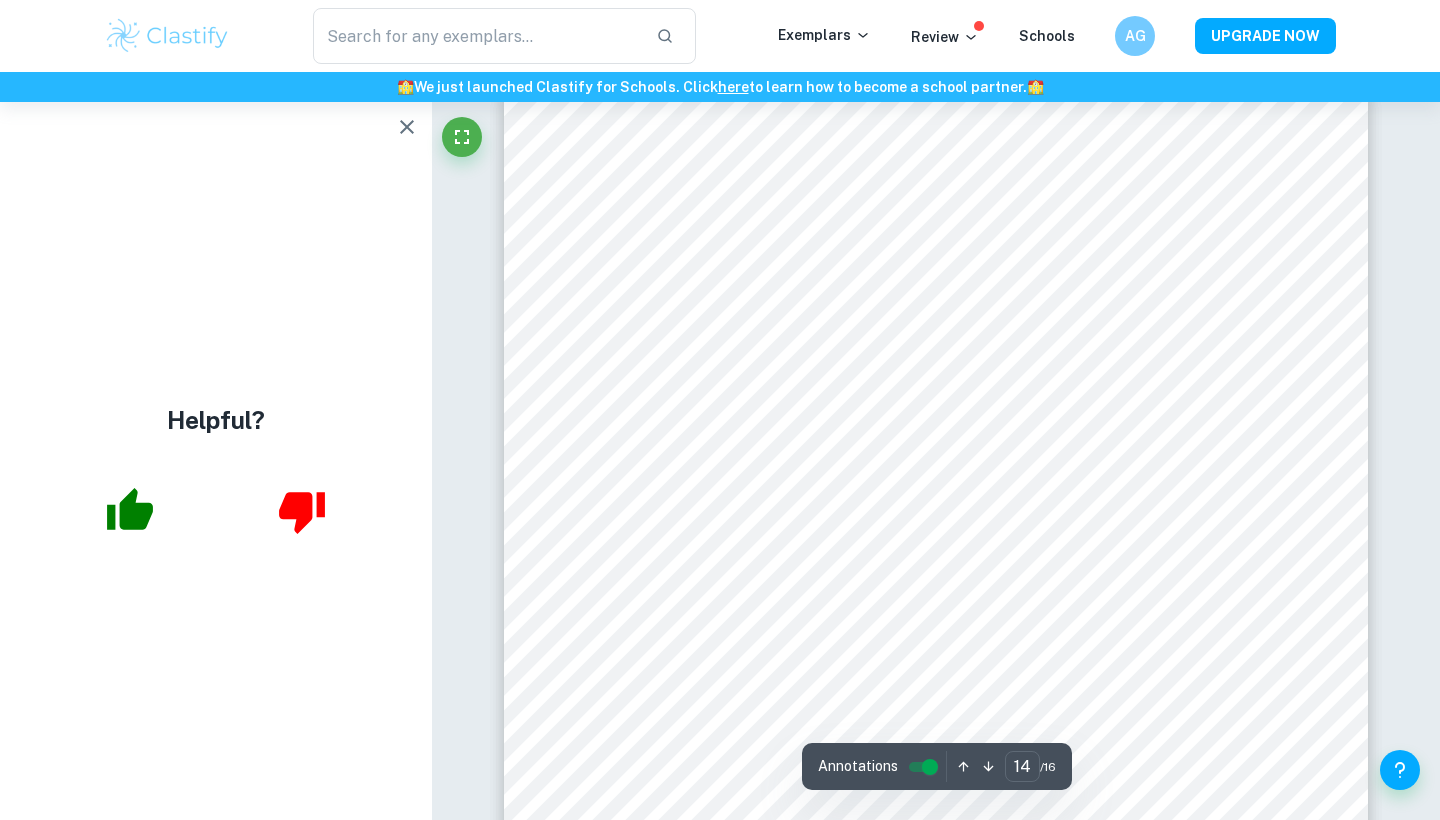 scroll, scrollTop: 16476, scrollLeft: 0, axis: vertical 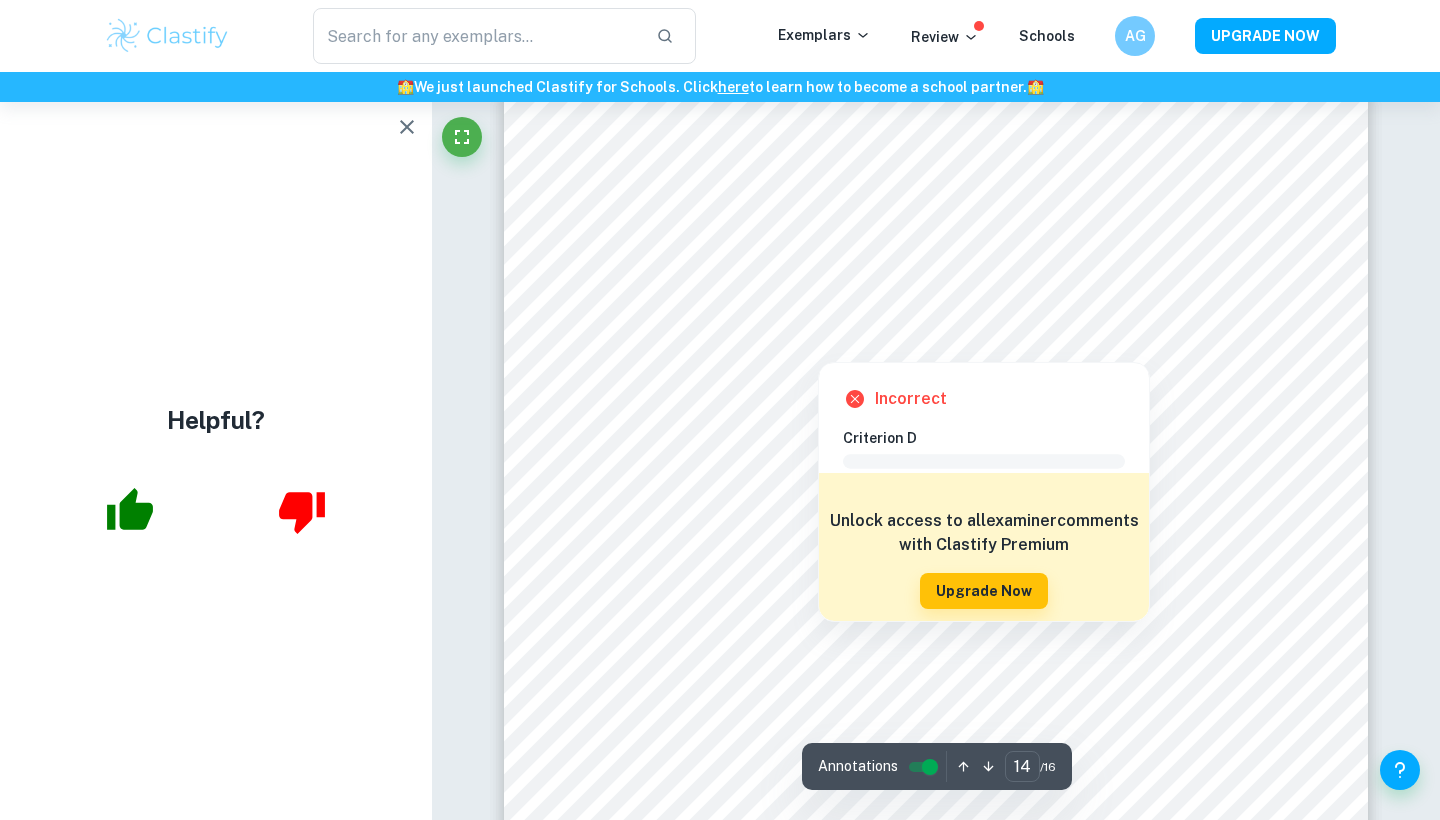 click at bounding box center [407, 127] 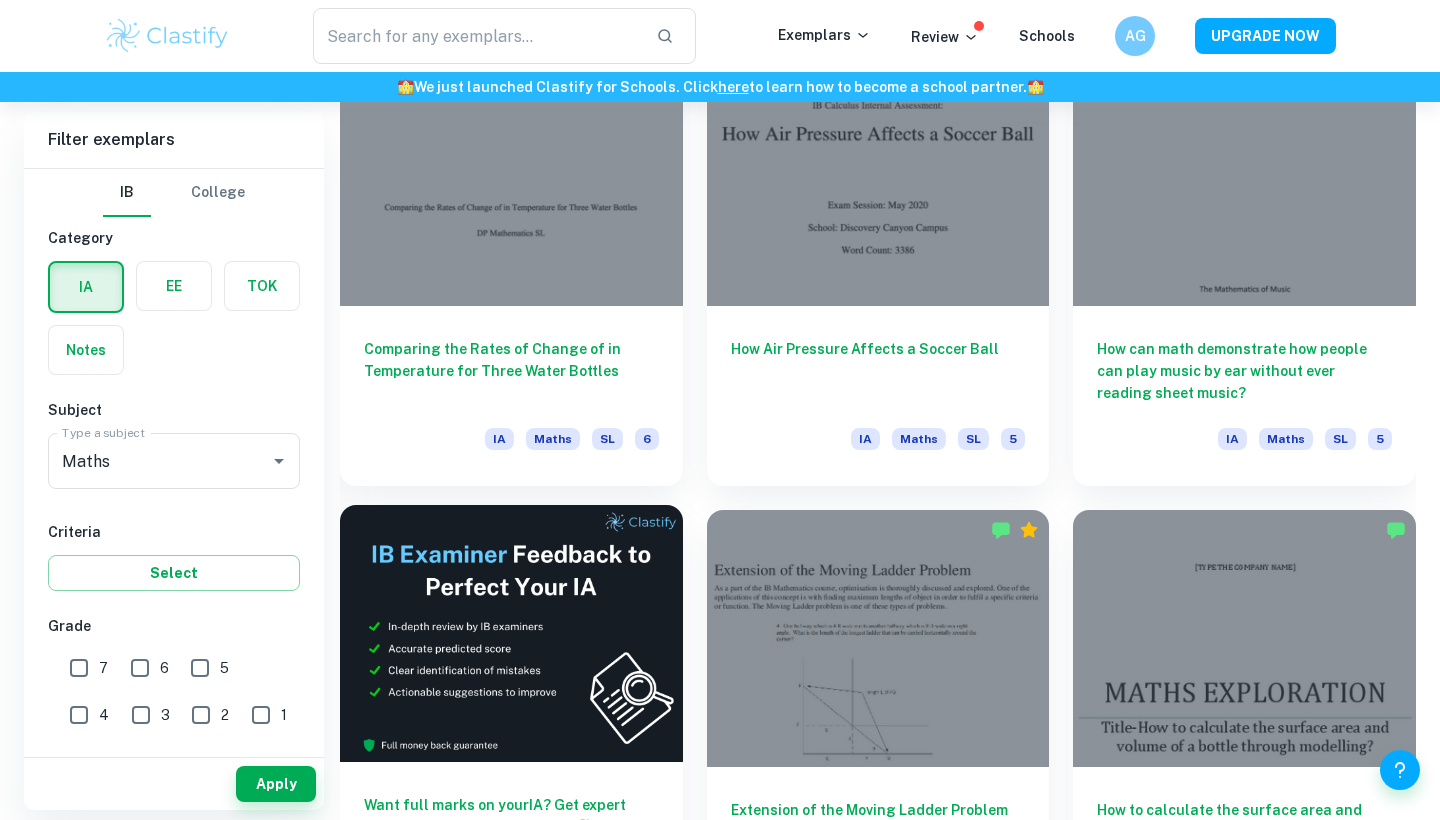 scroll, scrollTop: 2928, scrollLeft: 0, axis: vertical 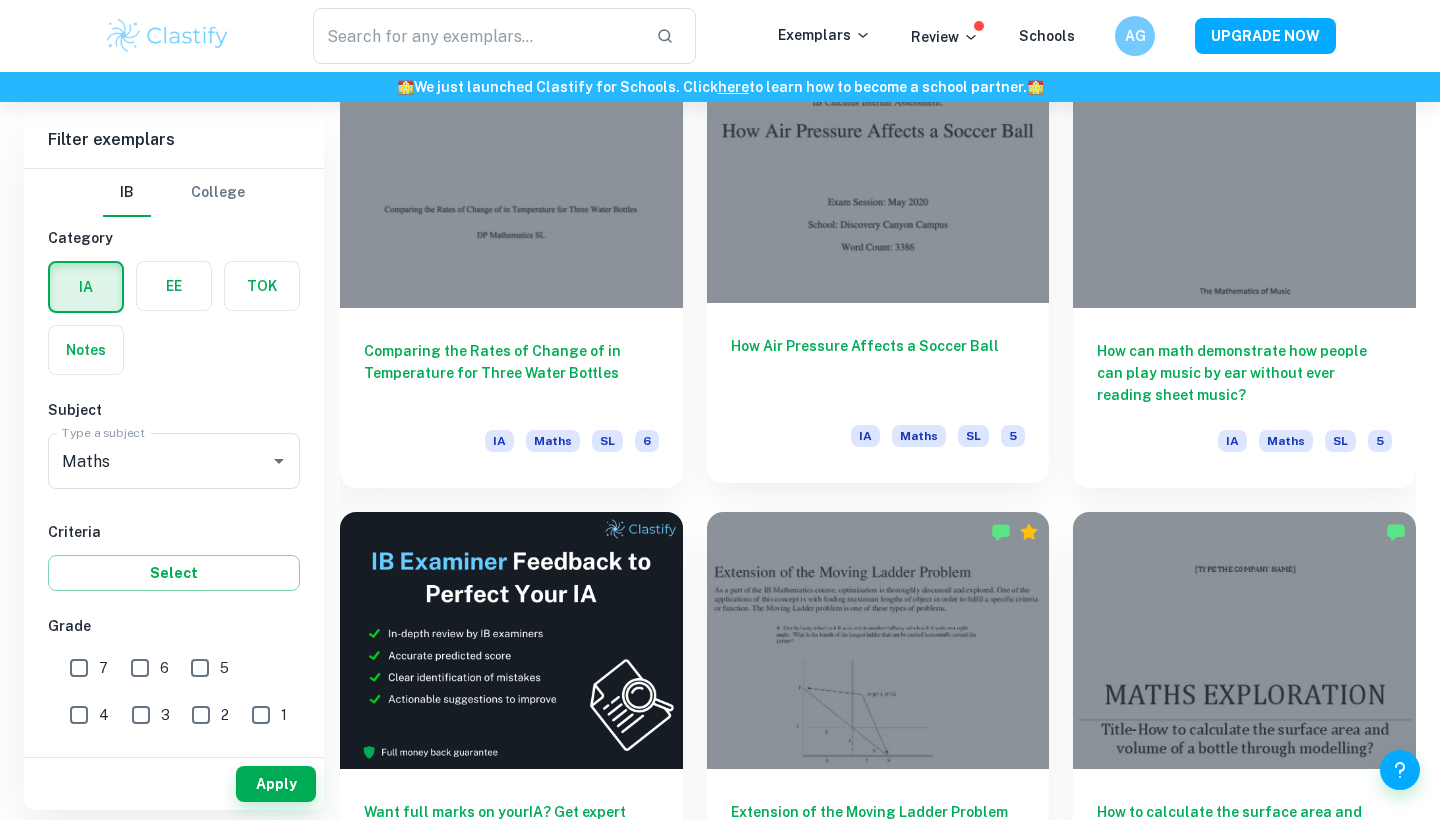 click at bounding box center [878, 174] 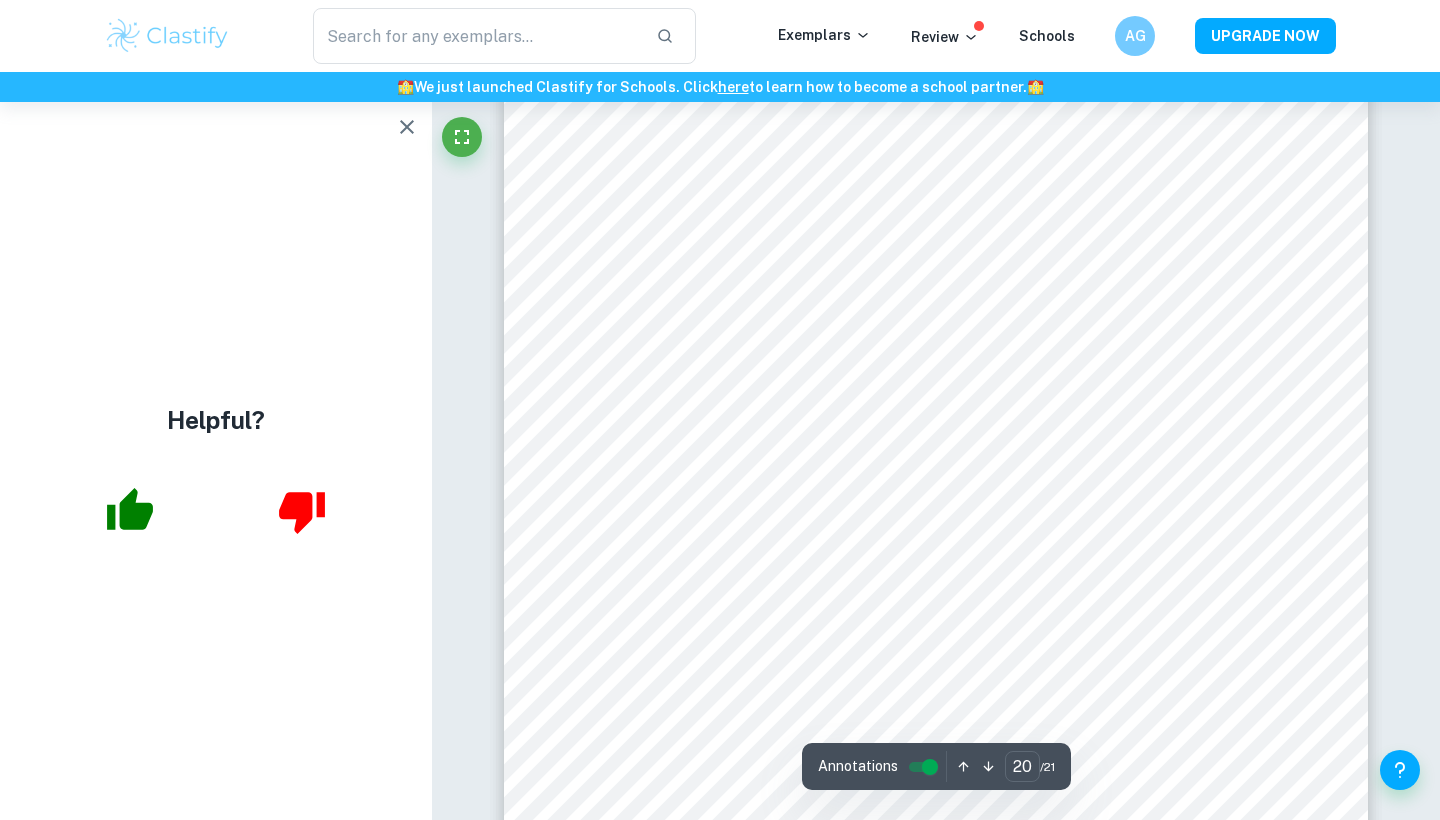 scroll, scrollTop: 22133, scrollLeft: 0, axis: vertical 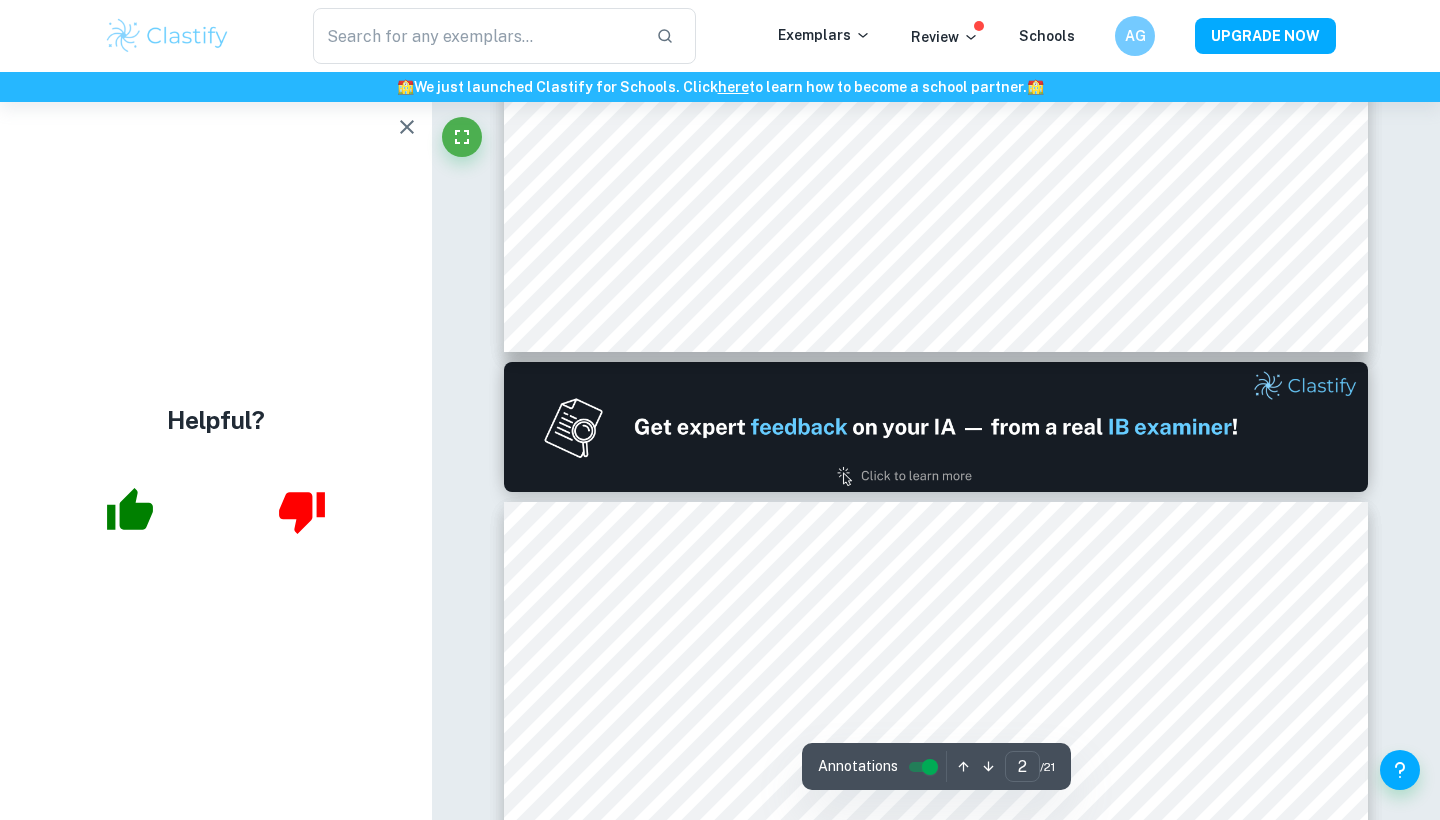 type on "1" 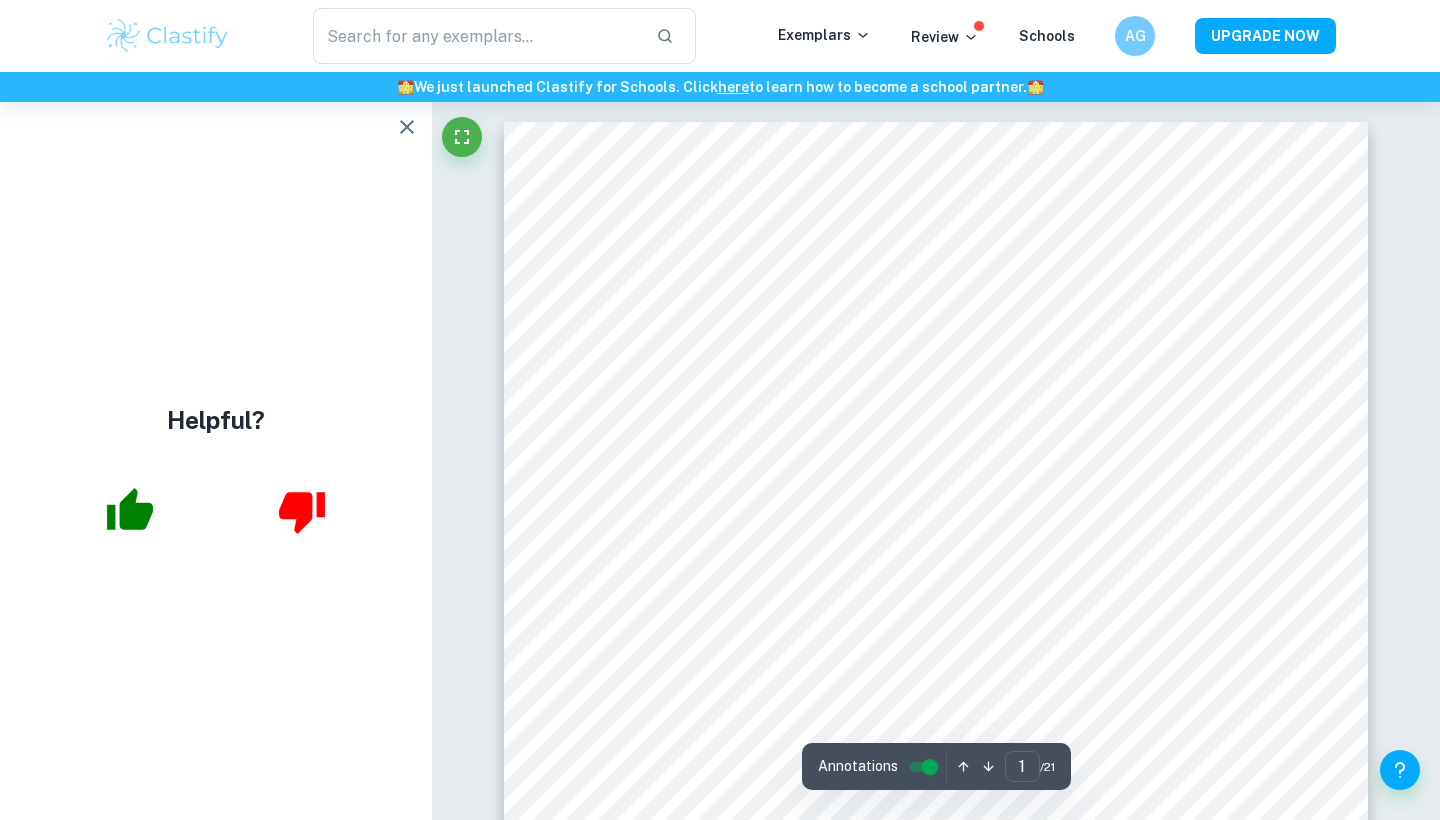 scroll, scrollTop: 0, scrollLeft: 0, axis: both 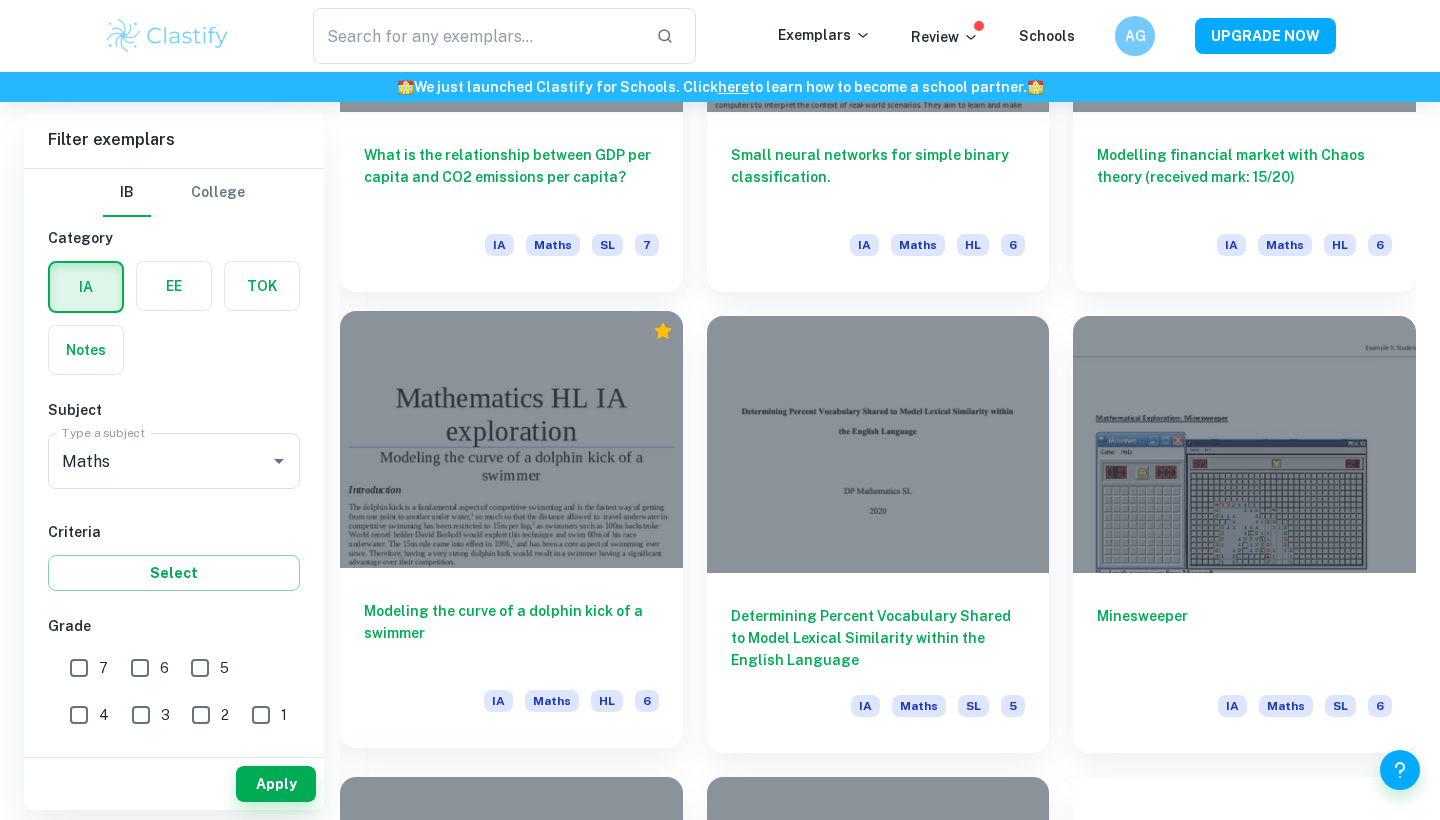 click at bounding box center (511, 439) 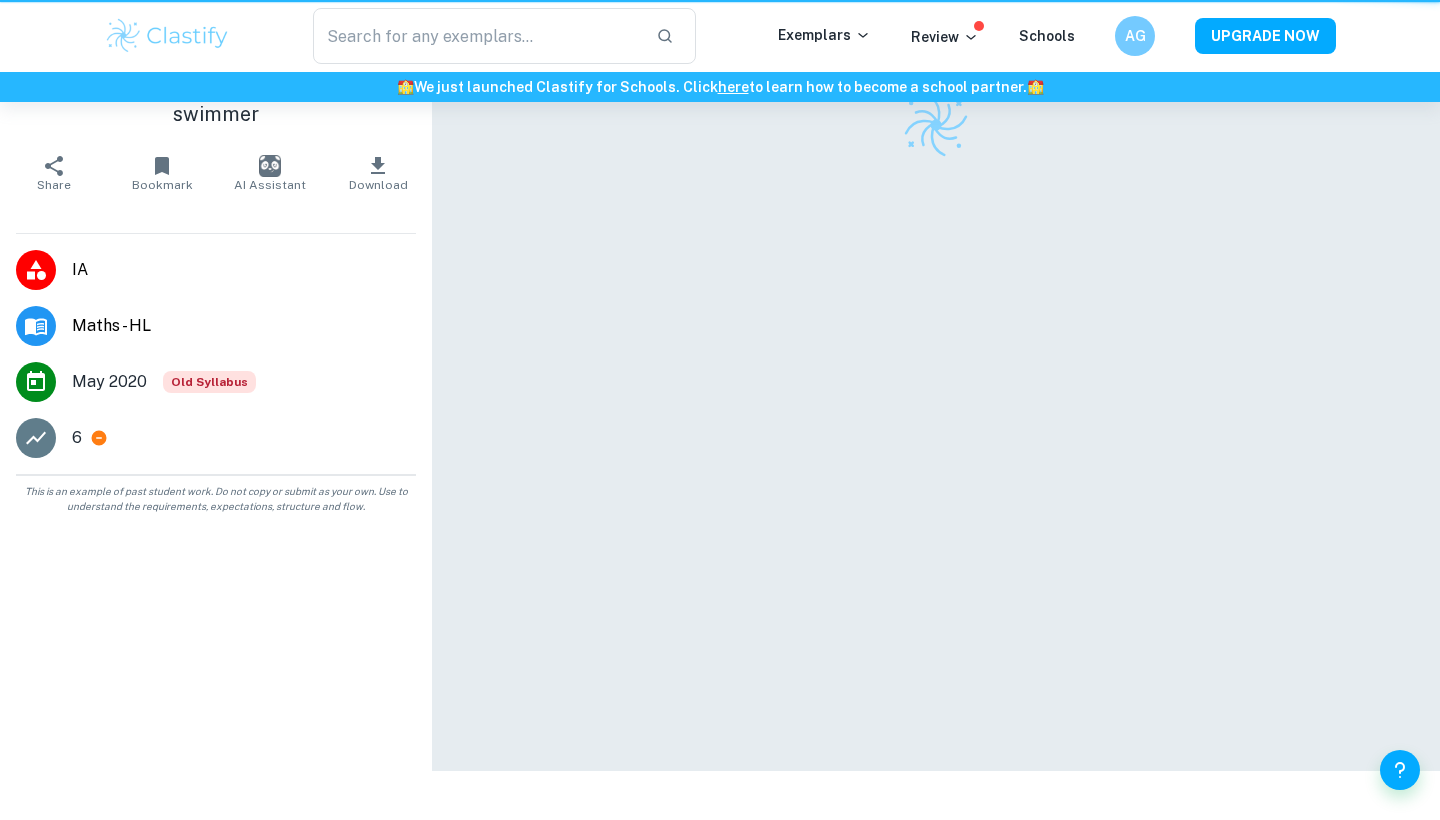 scroll, scrollTop: 0, scrollLeft: 0, axis: both 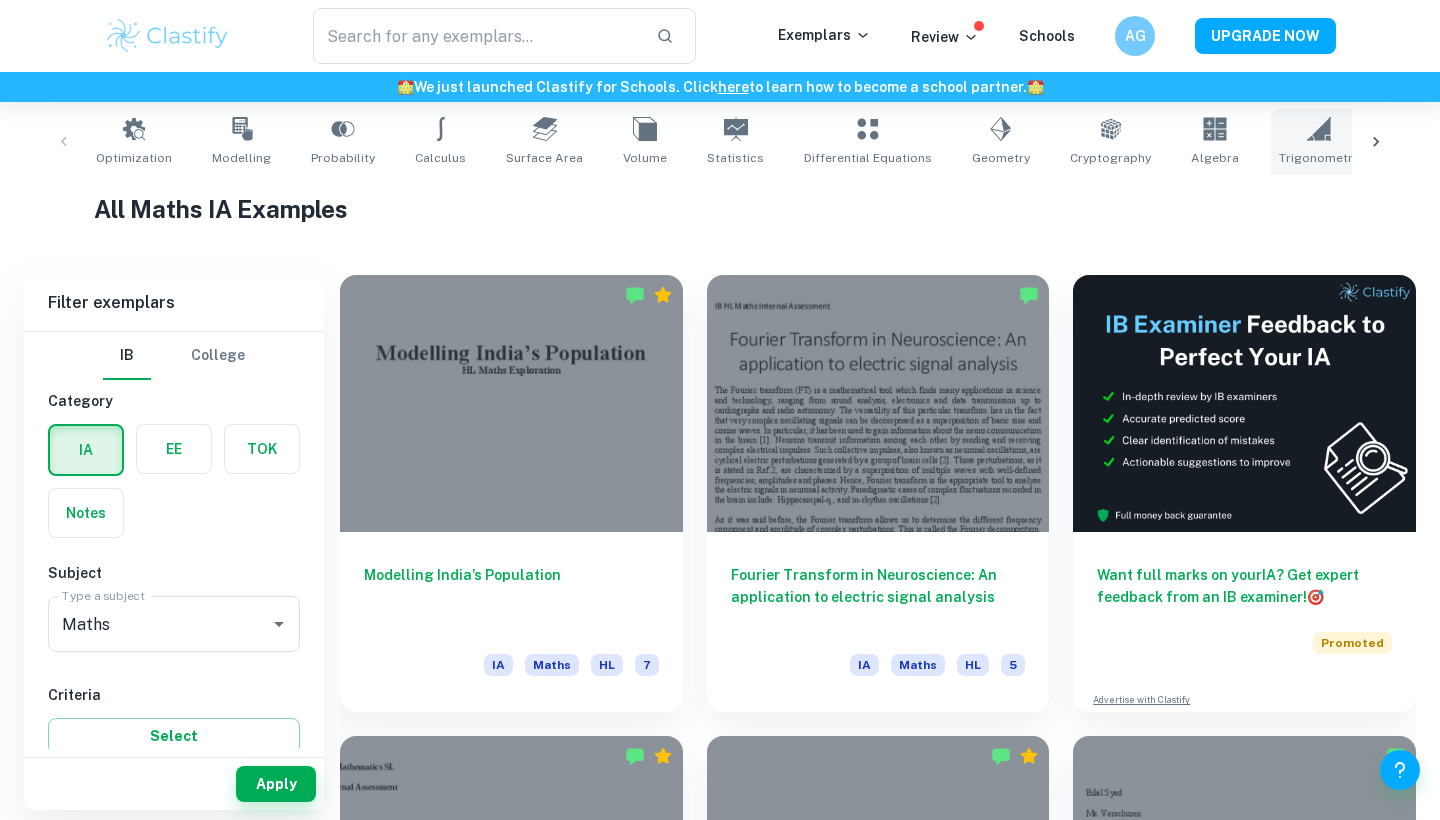 click 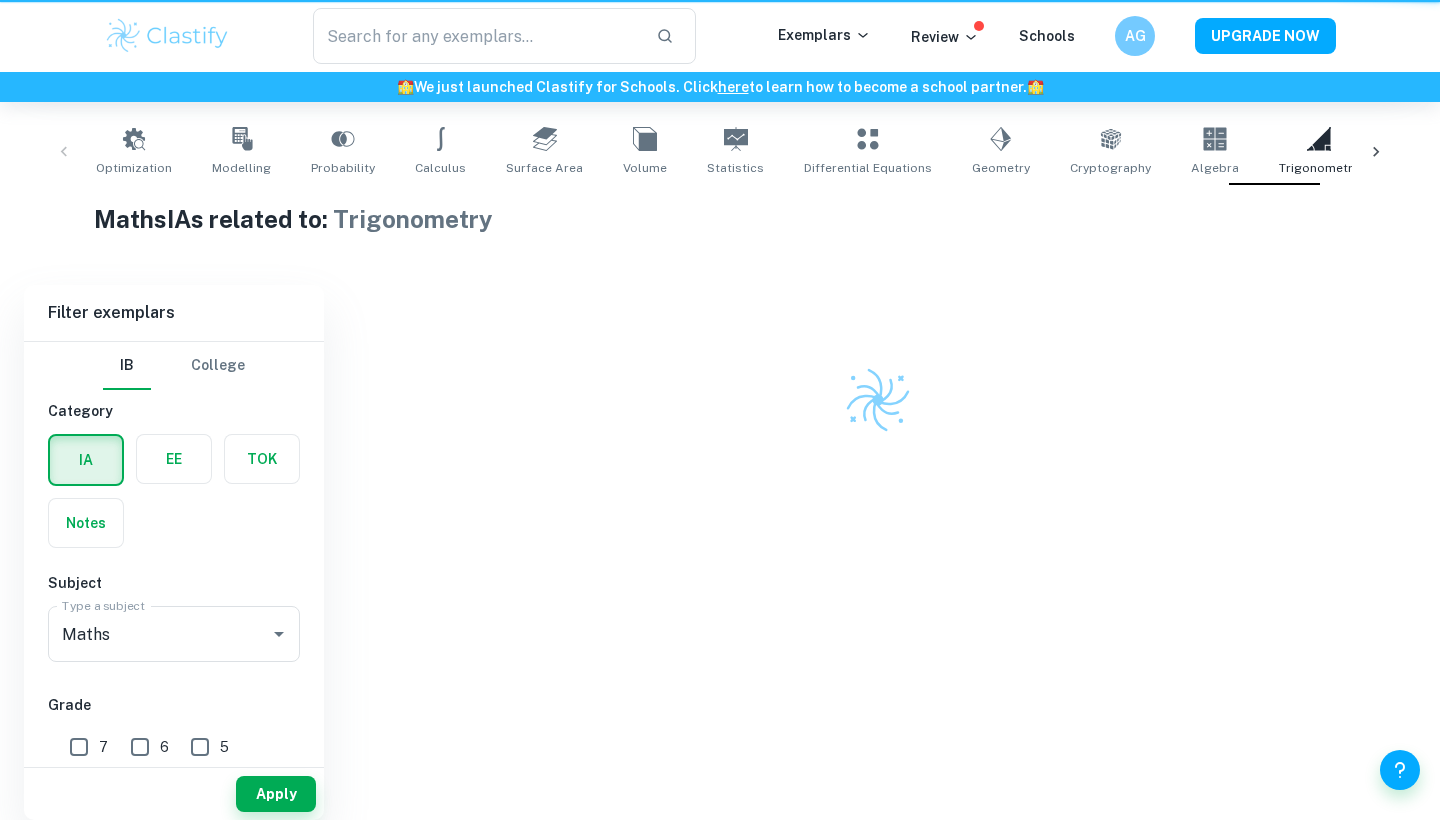 type on "Trigonometry" 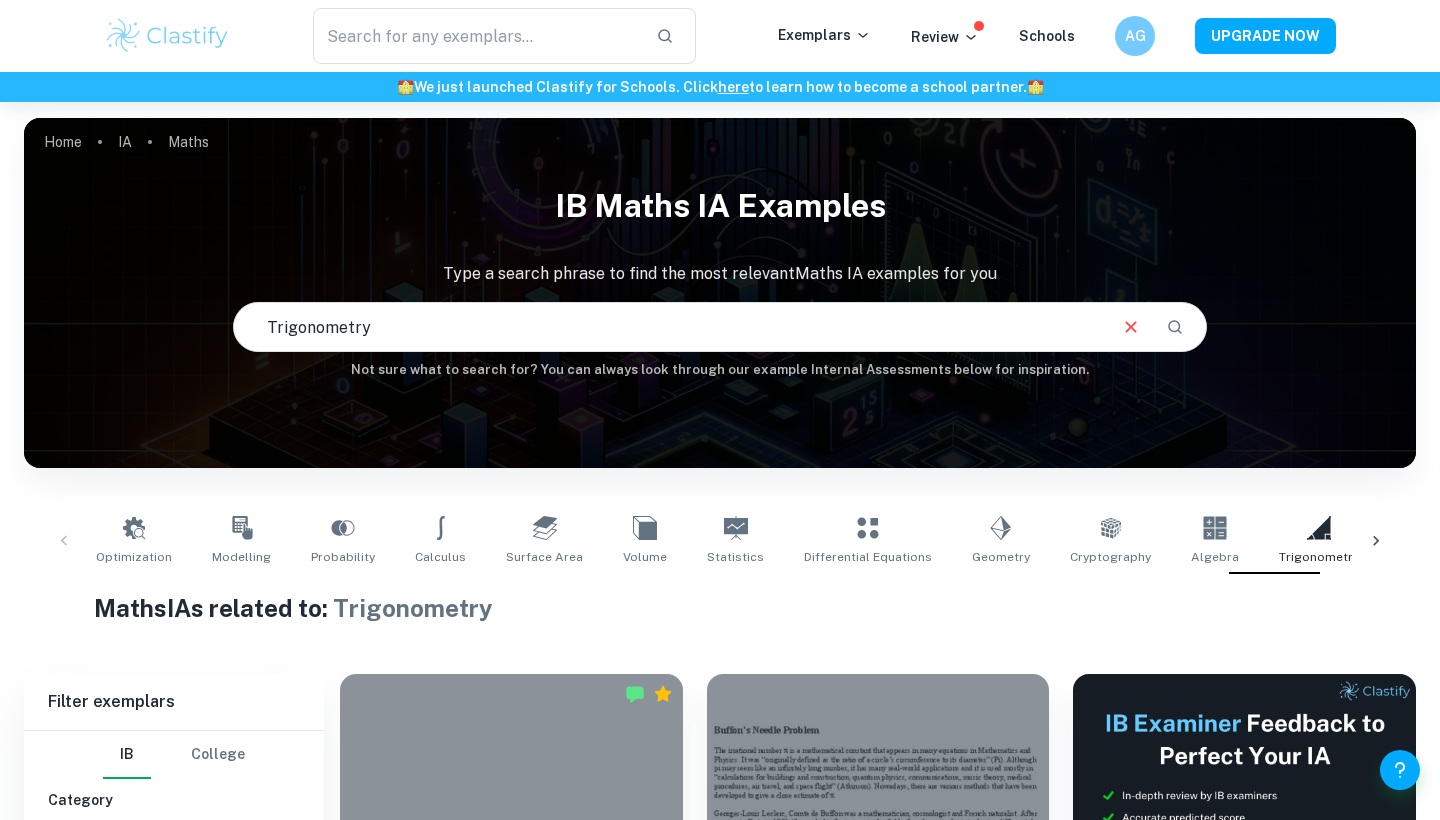 scroll, scrollTop: 0, scrollLeft: 0, axis: both 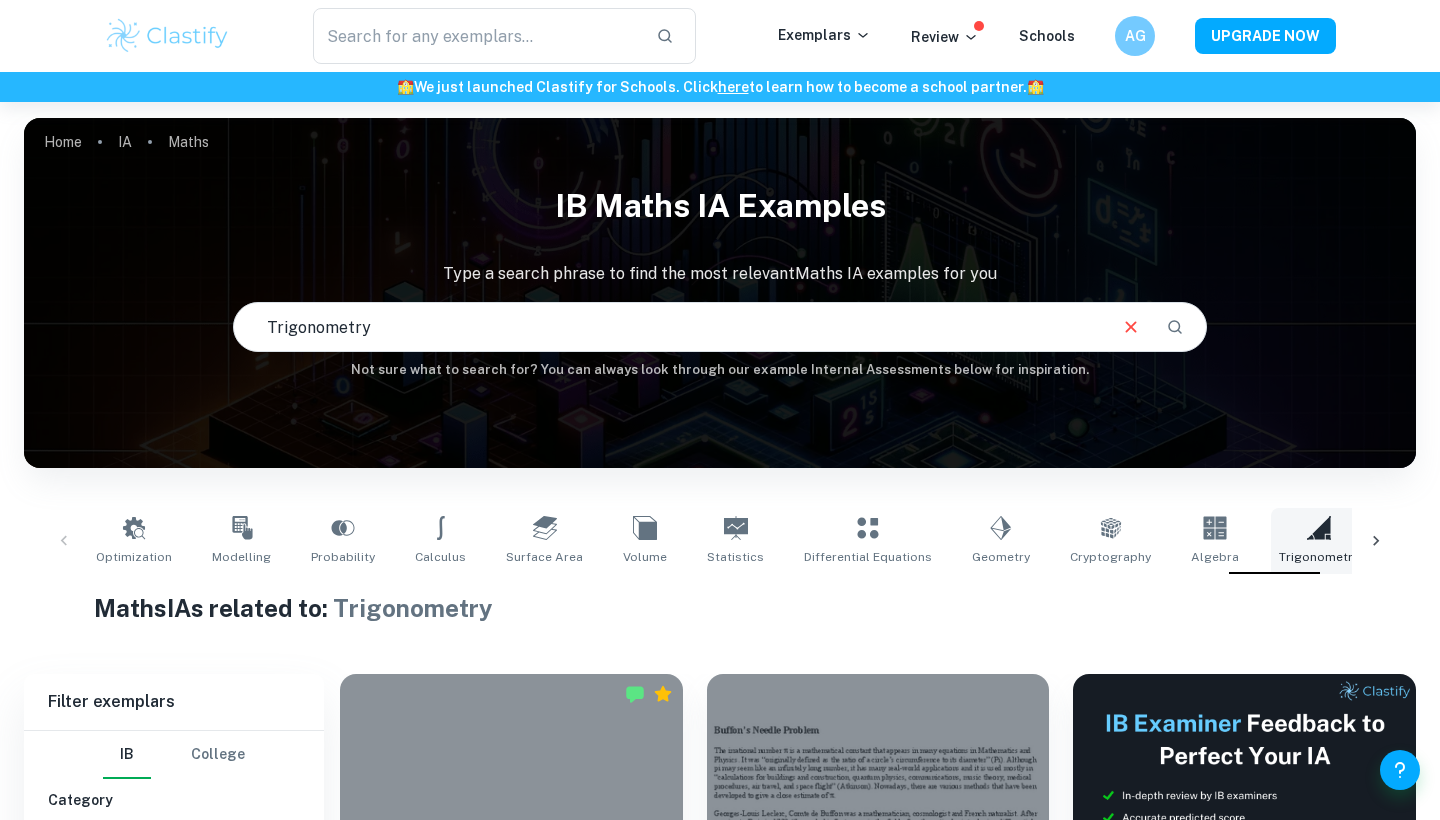 click on "Trigonometry" at bounding box center (1319, 541) 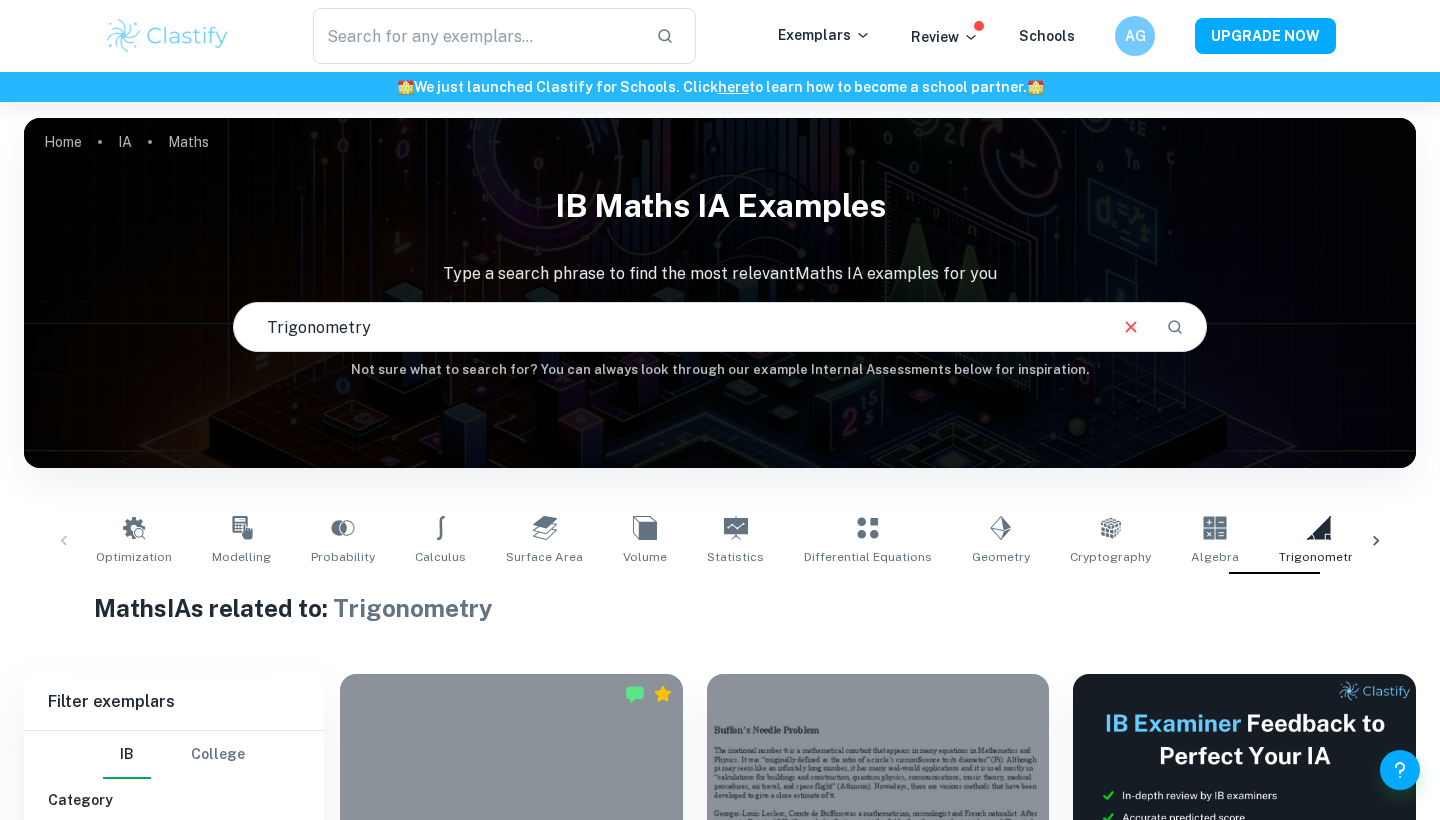 click on "Optimization Modelling Probability Calculus Surface Area Volume Statistics Differential Equations Geometry Cryptography Algebra Trigonometry Complex Numbers Kinematics Functions Correlation" at bounding box center (720, 541) 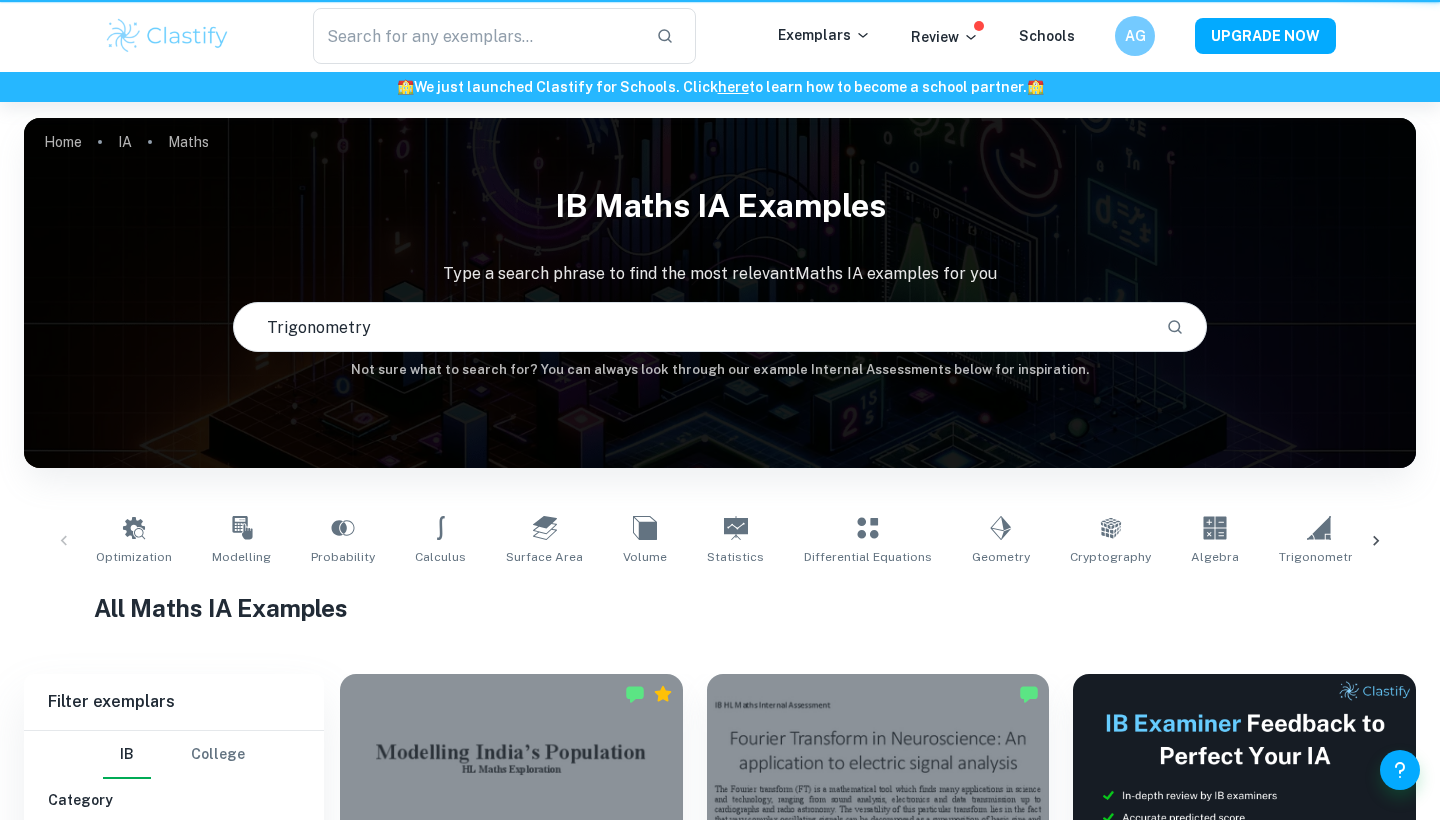 type 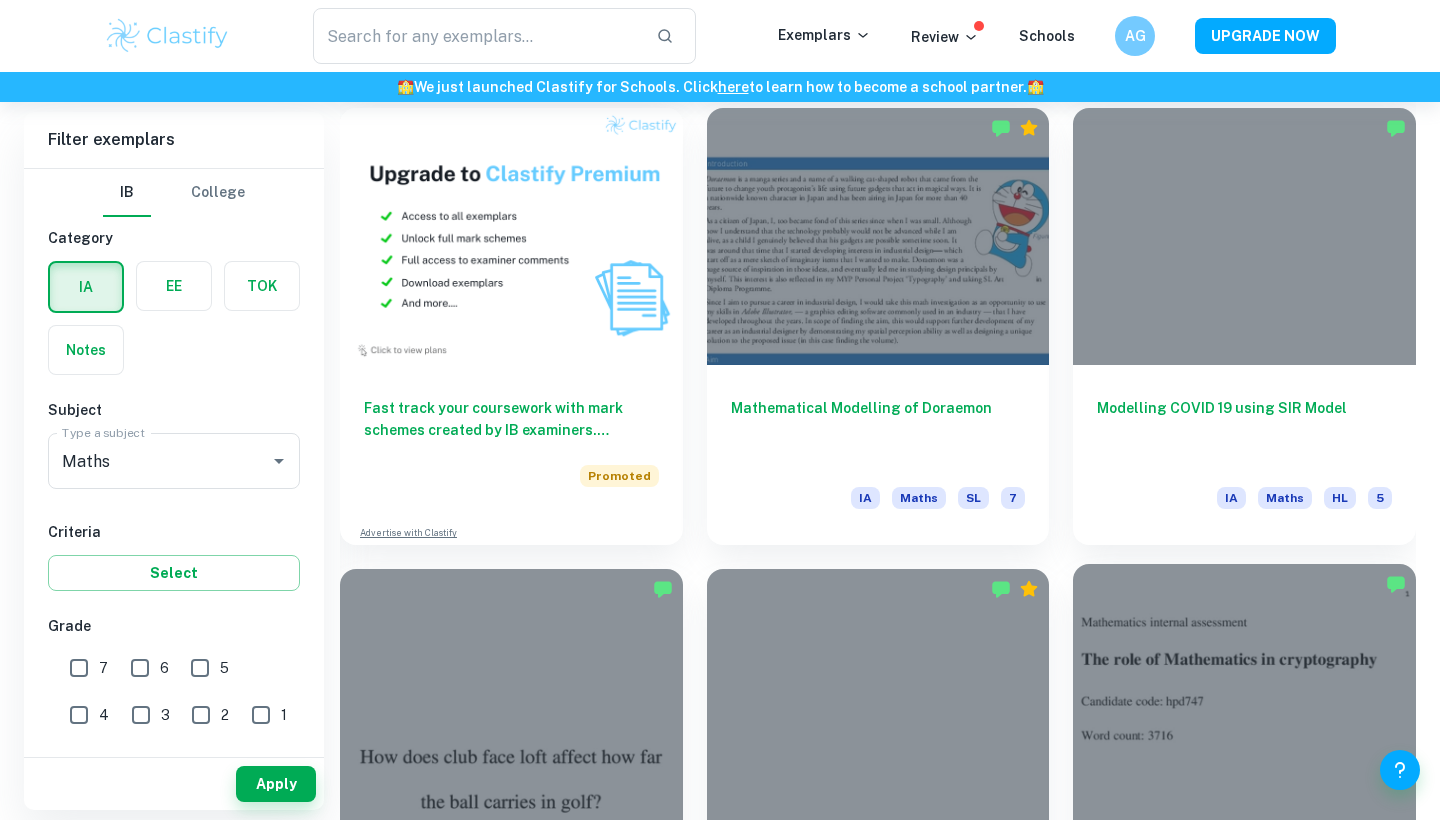 scroll, scrollTop: 1469, scrollLeft: 0, axis: vertical 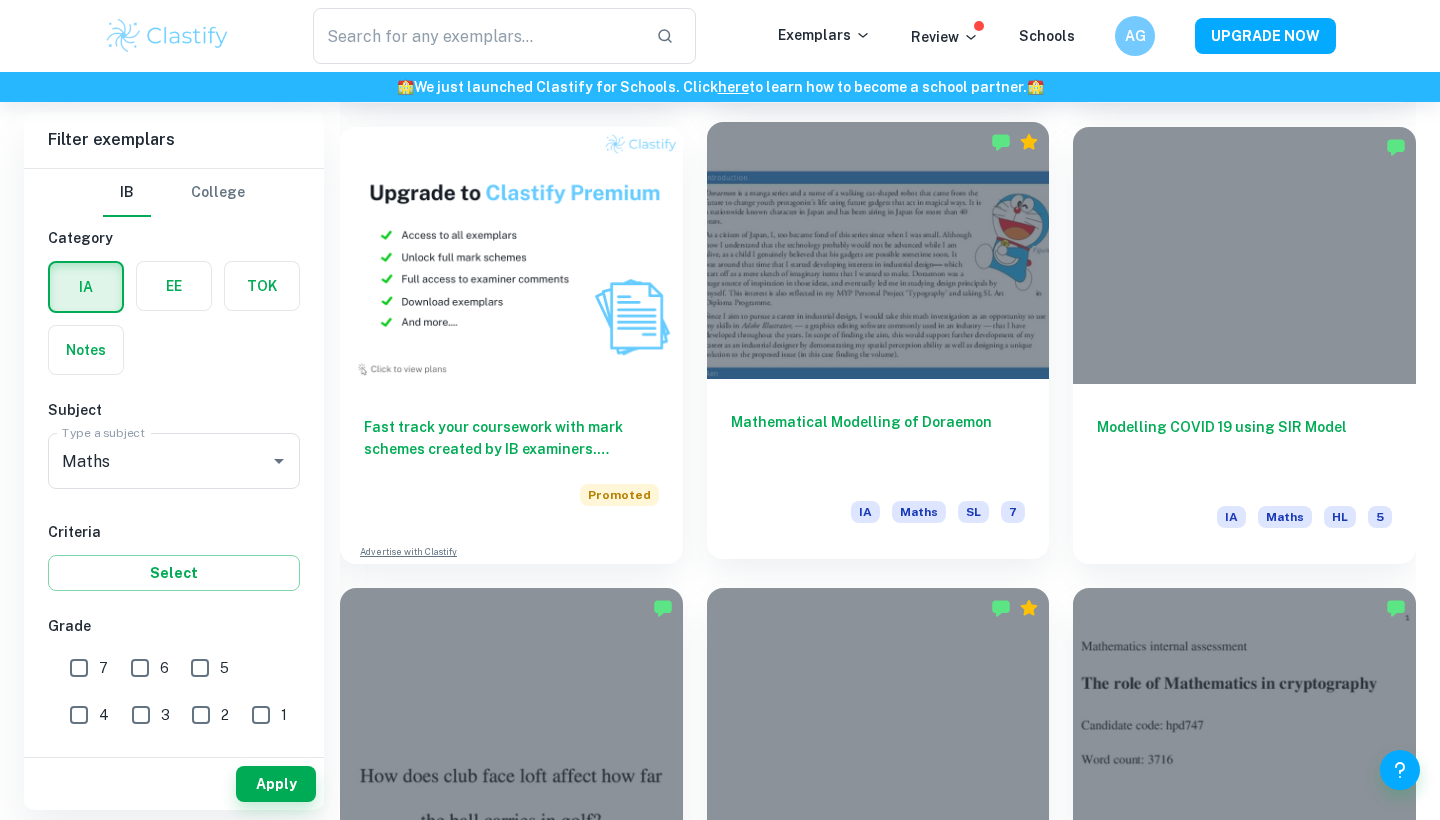 click on "Mathematical Modelling of Doraemon" at bounding box center [878, 444] 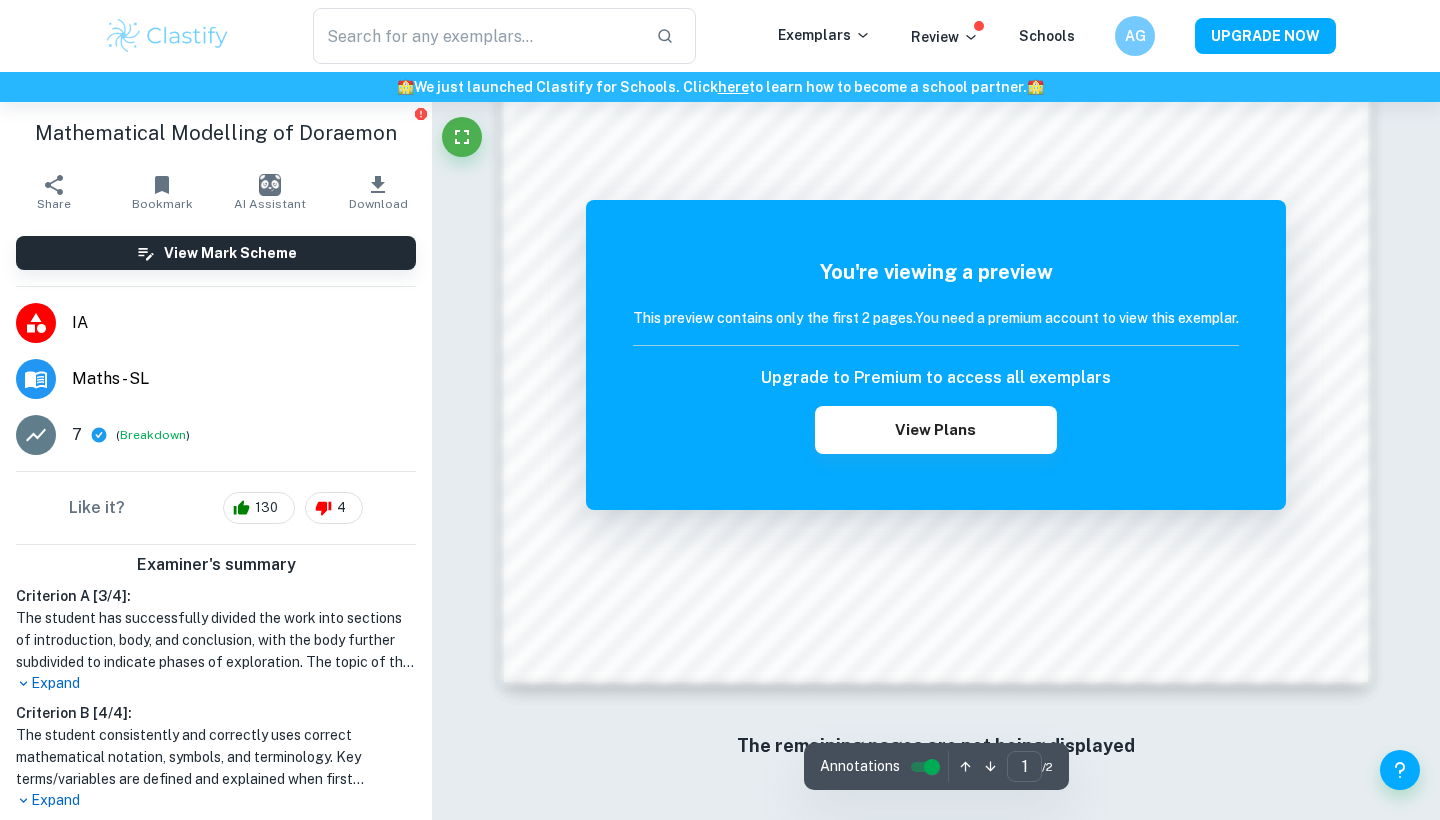 scroll, scrollTop: 1892, scrollLeft: 0, axis: vertical 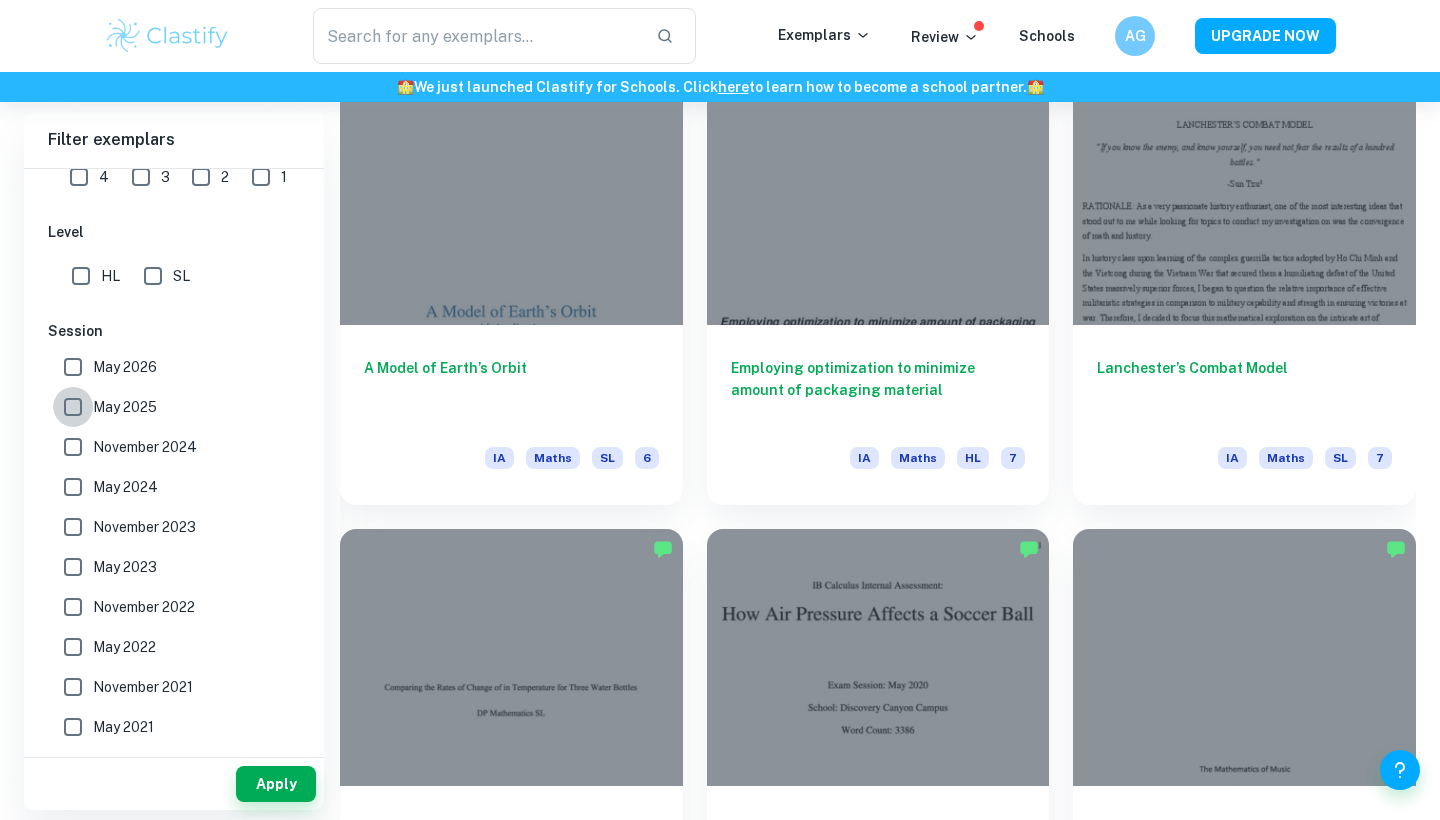 click on "May 2025" at bounding box center [73, 407] 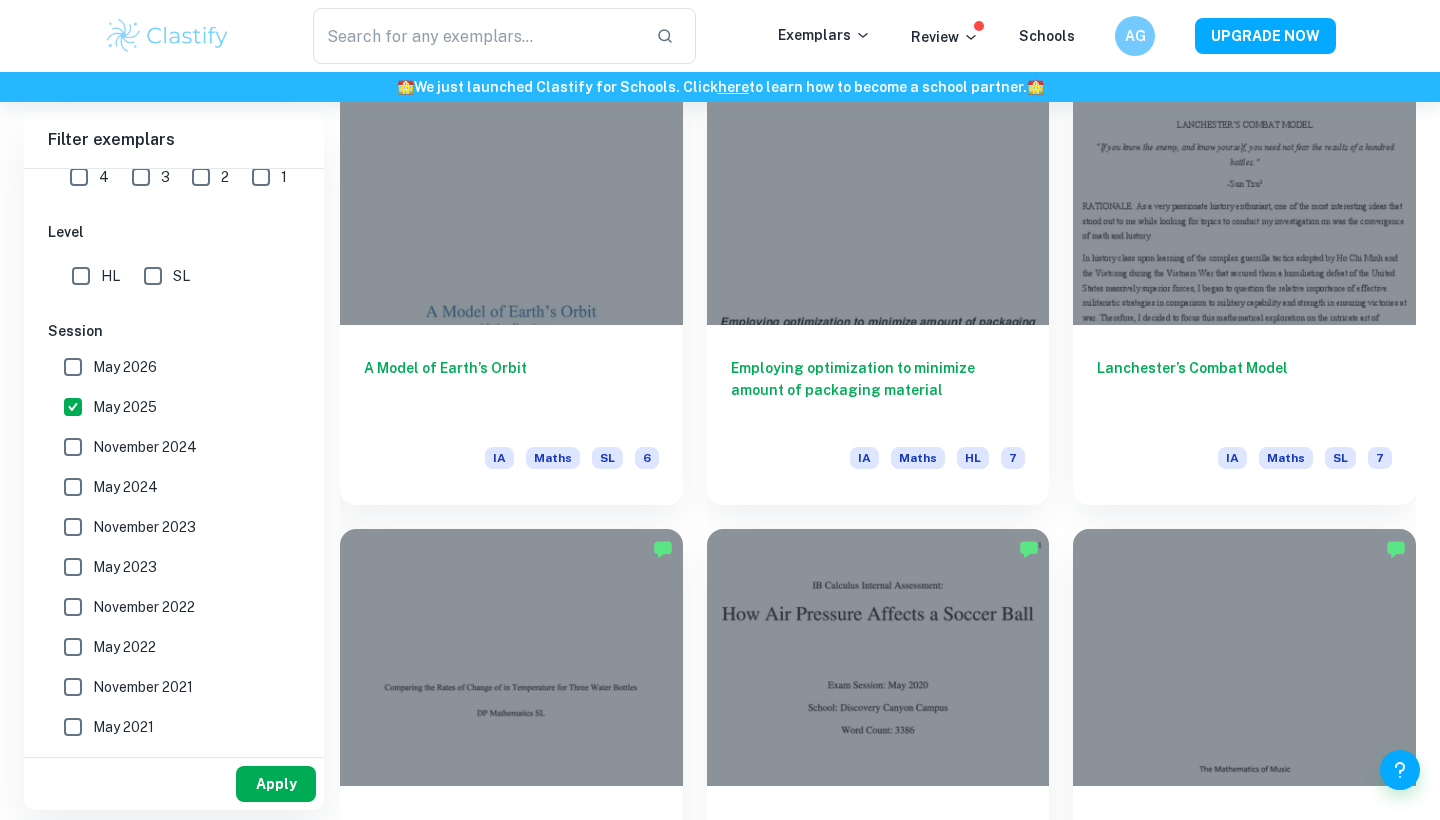 click on "Apply" at bounding box center (276, 784) 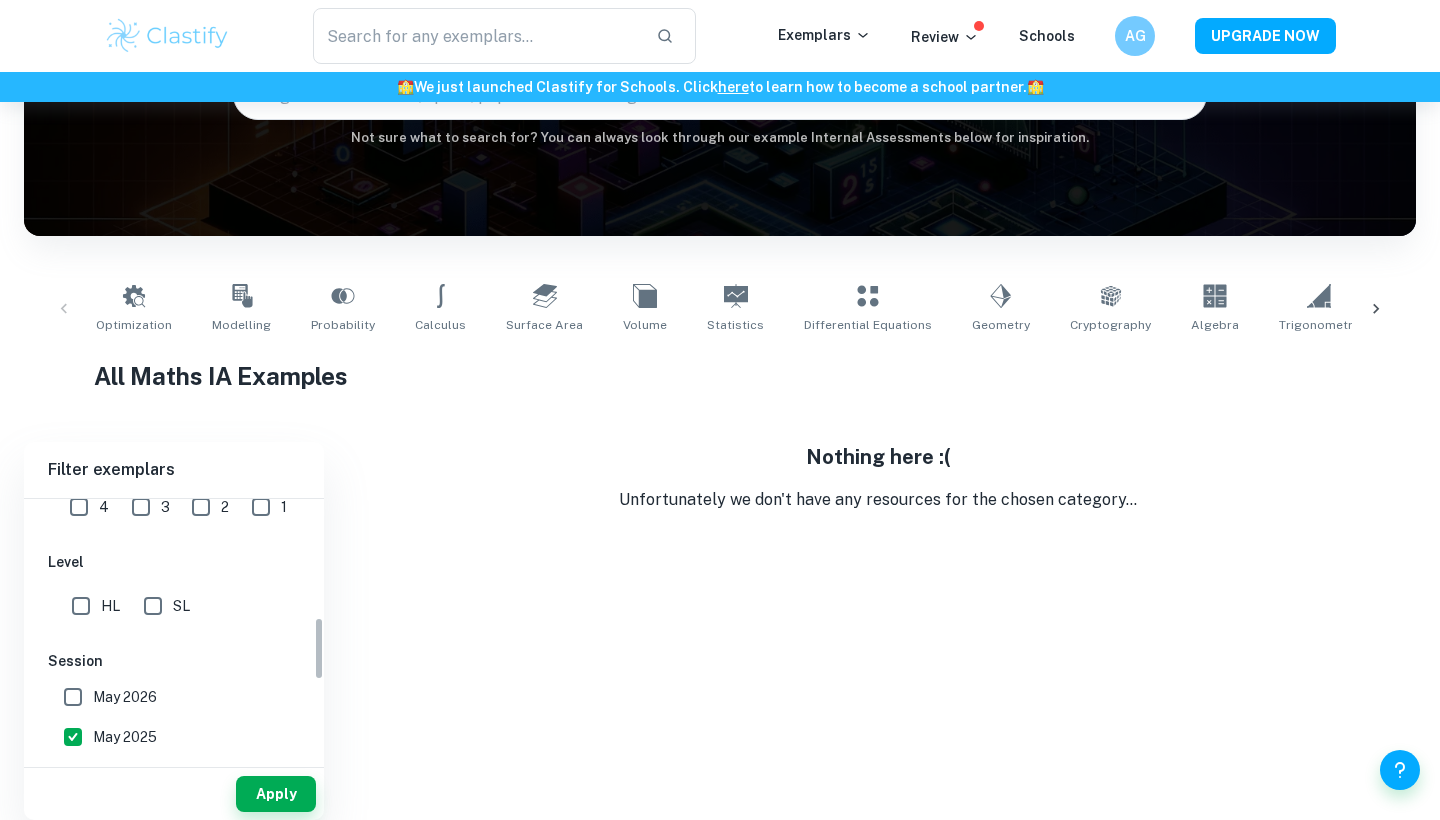 scroll, scrollTop: 232, scrollLeft: 0, axis: vertical 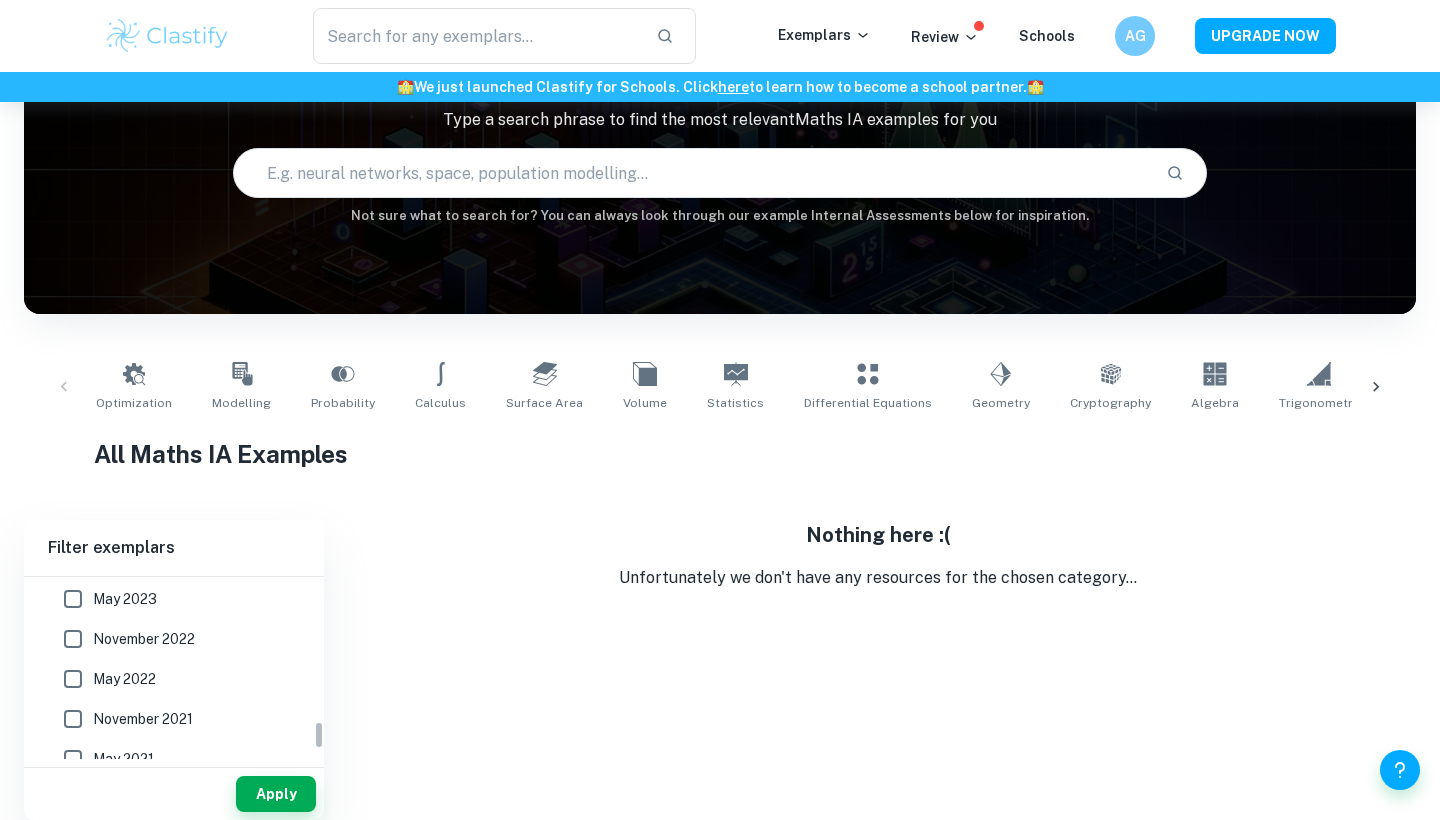 click on "May 2022" at bounding box center (73, 679) 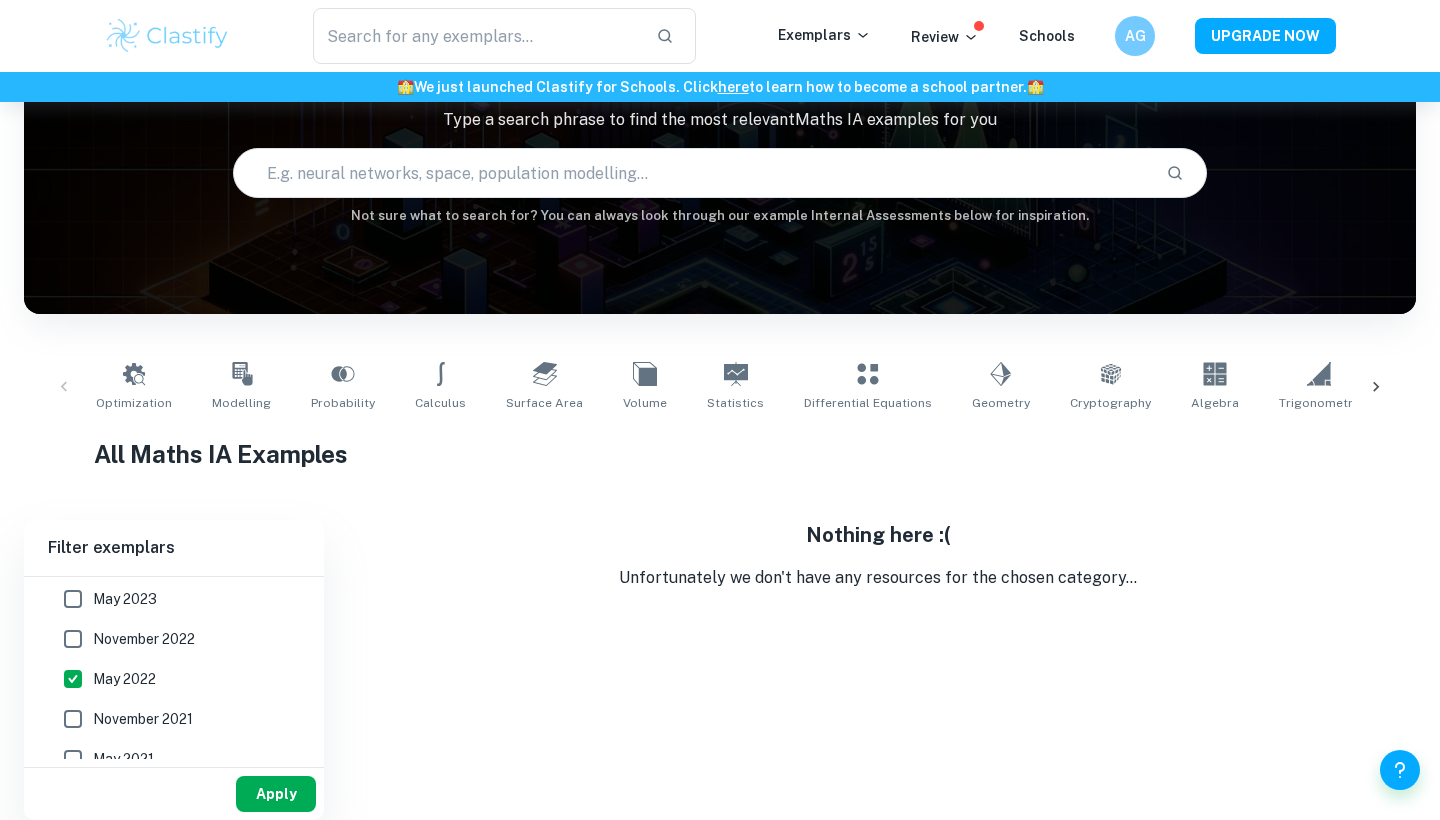 click on "Apply" at bounding box center (276, 794) 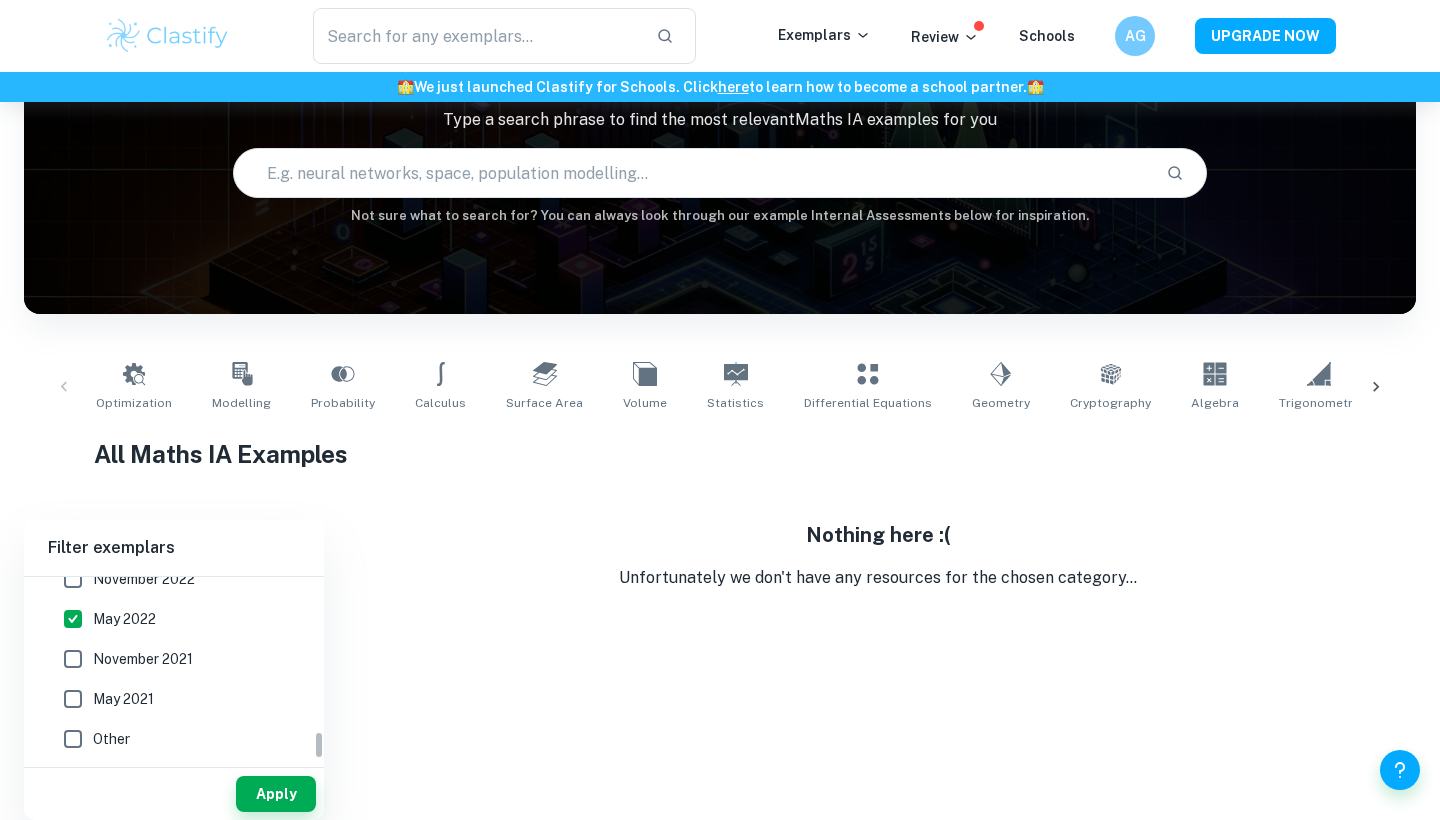 scroll, scrollTop: 974, scrollLeft: 0, axis: vertical 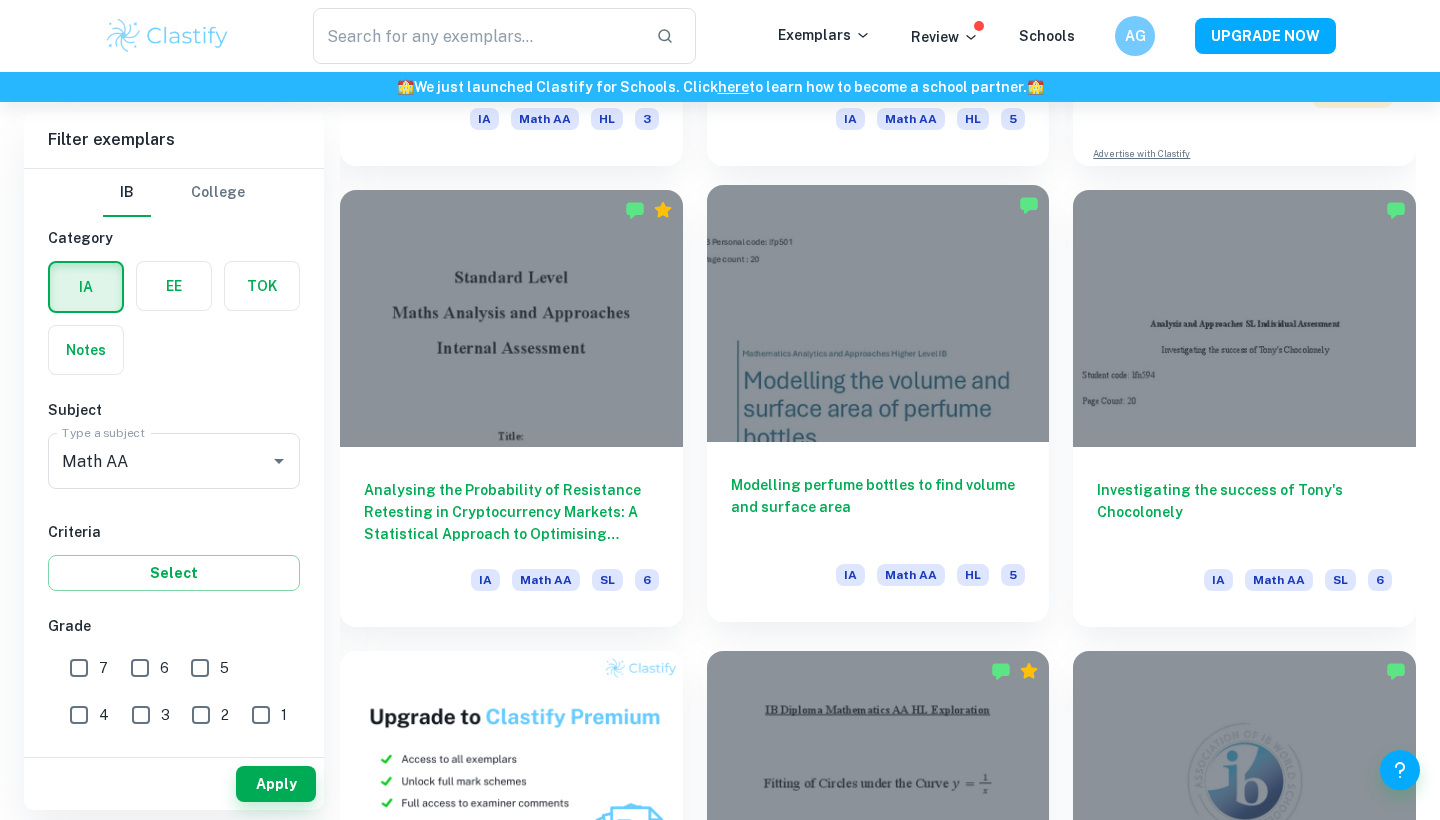click on "Modelling perfume bottles to find volume and surface area" at bounding box center (878, 507) 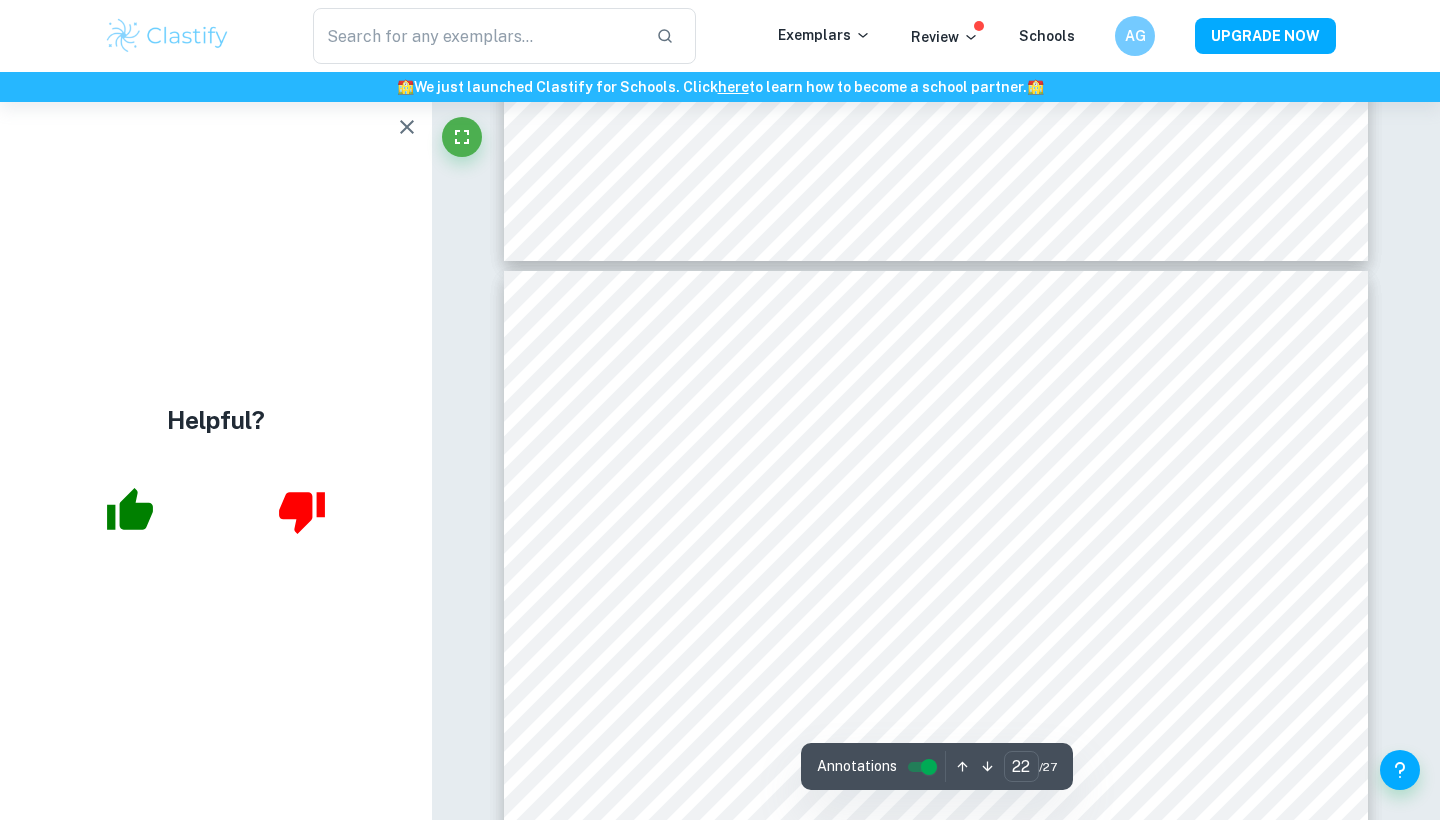 scroll, scrollTop: 26430, scrollLeft: 0, axis: vertical 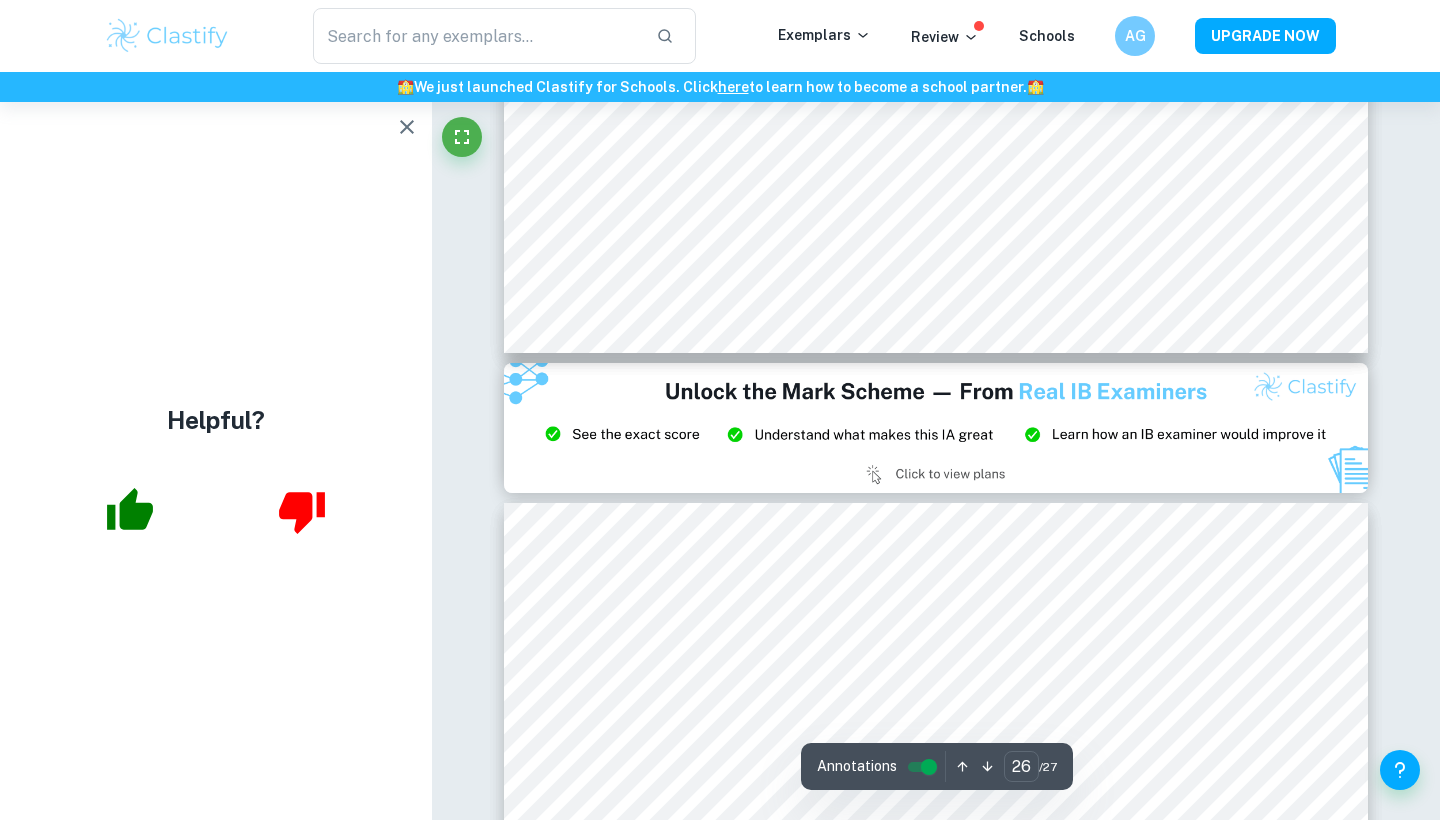 type on "27" 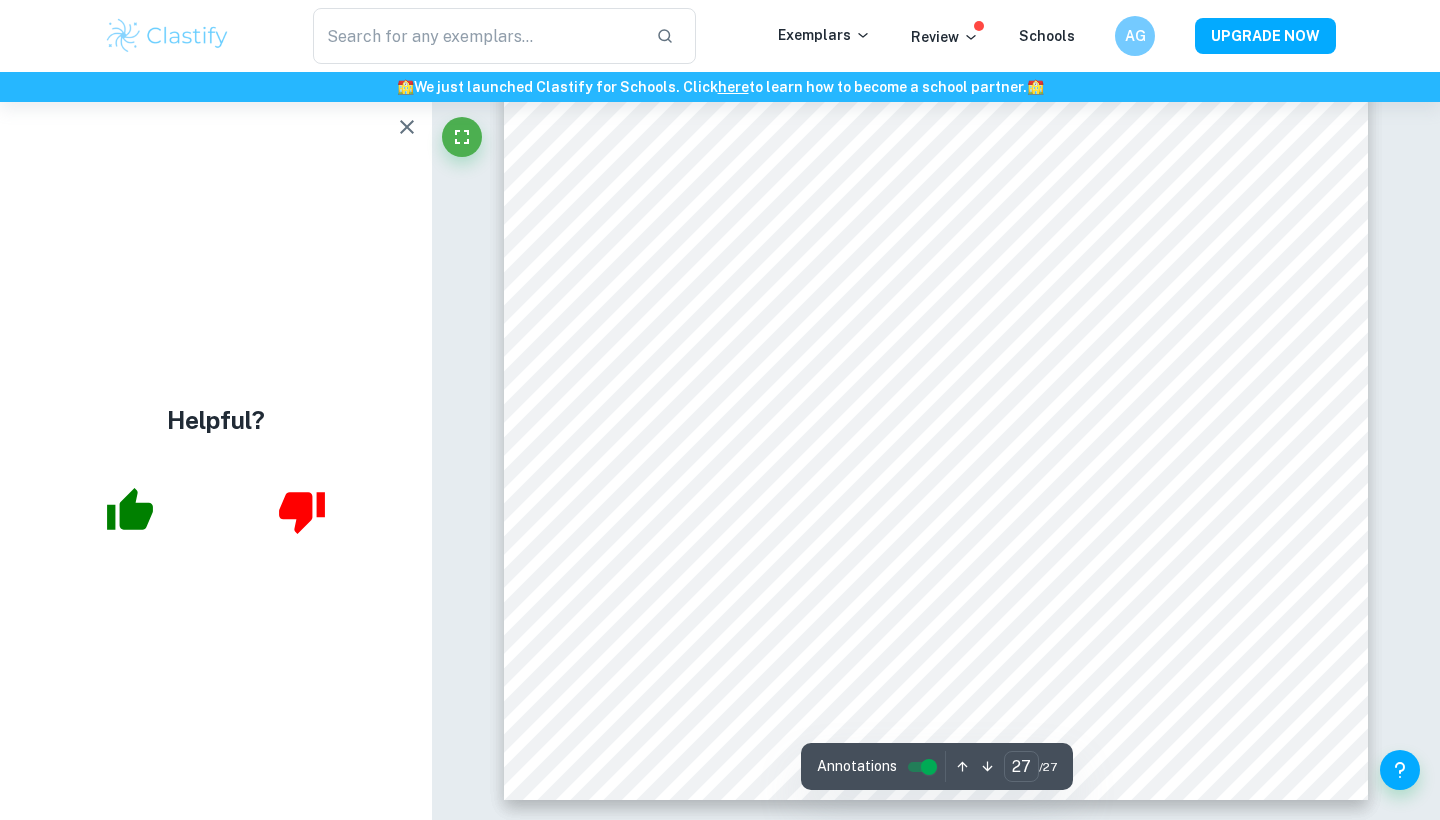 scroll, scrollTop: 33387, scrollLeft: 0, axis: vertical 